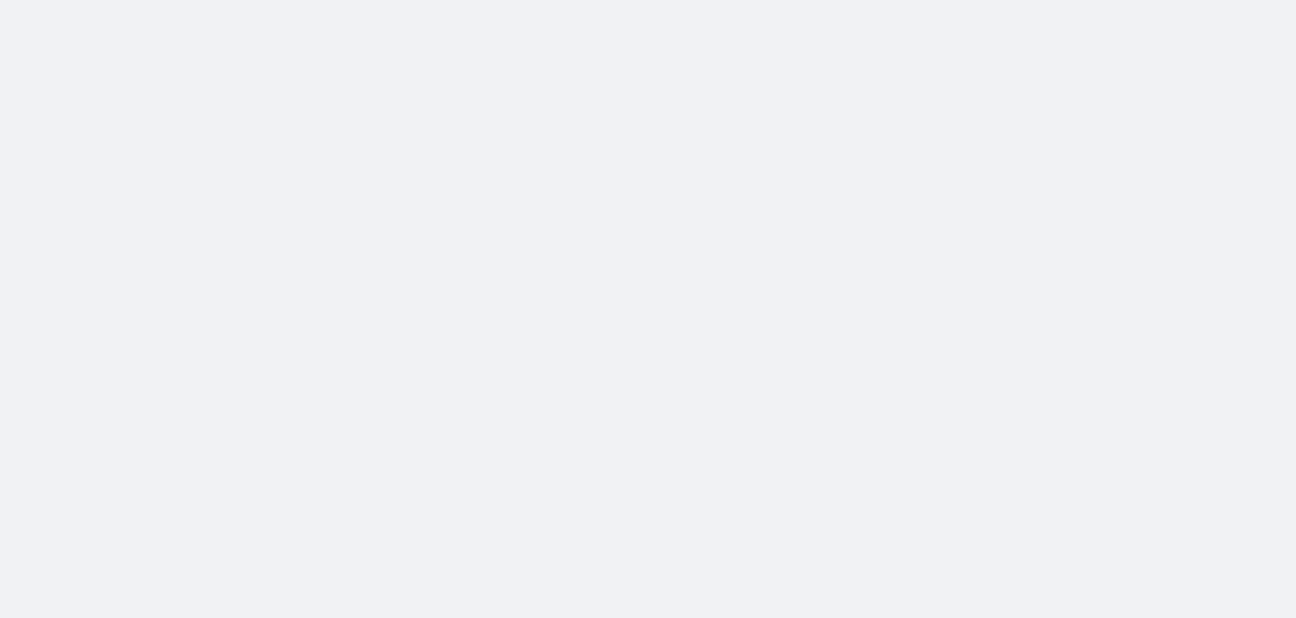 scroll, scrollTop: 0, scrollLeft: 0, axis: both 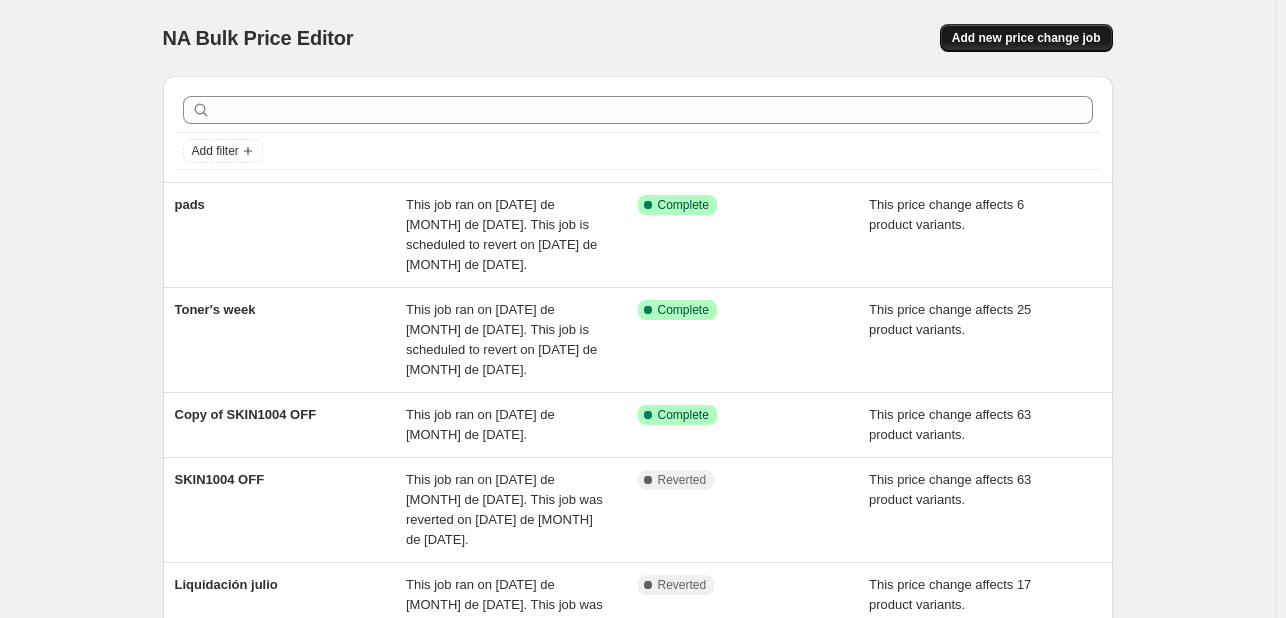 click on "Add new price change job" at bounding box center [1026, 38] 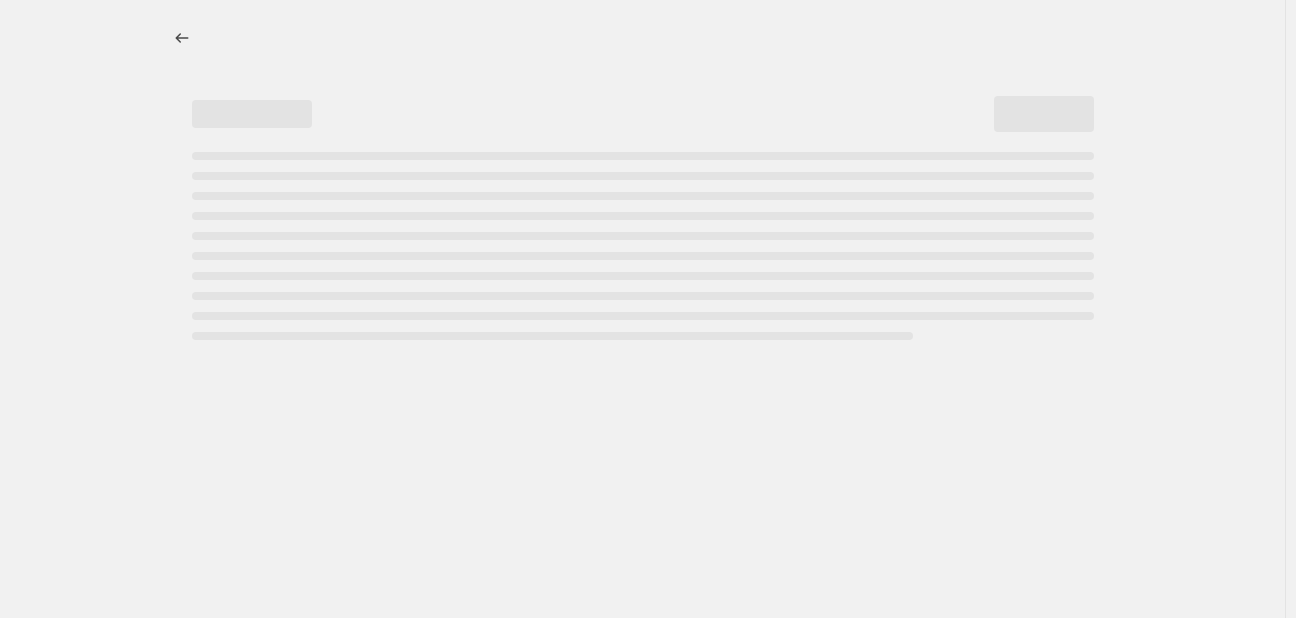 select on "percentage" 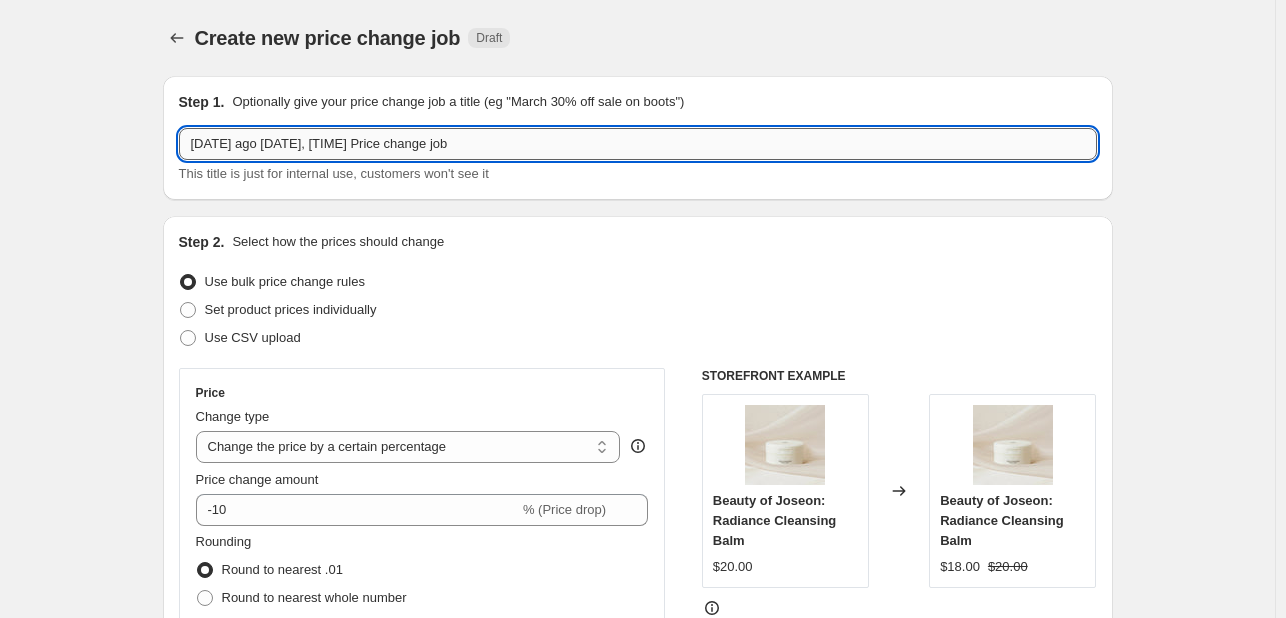 click on "3 ago 2025, 16:22:56 Price change job" at bounding box center (638, 144) 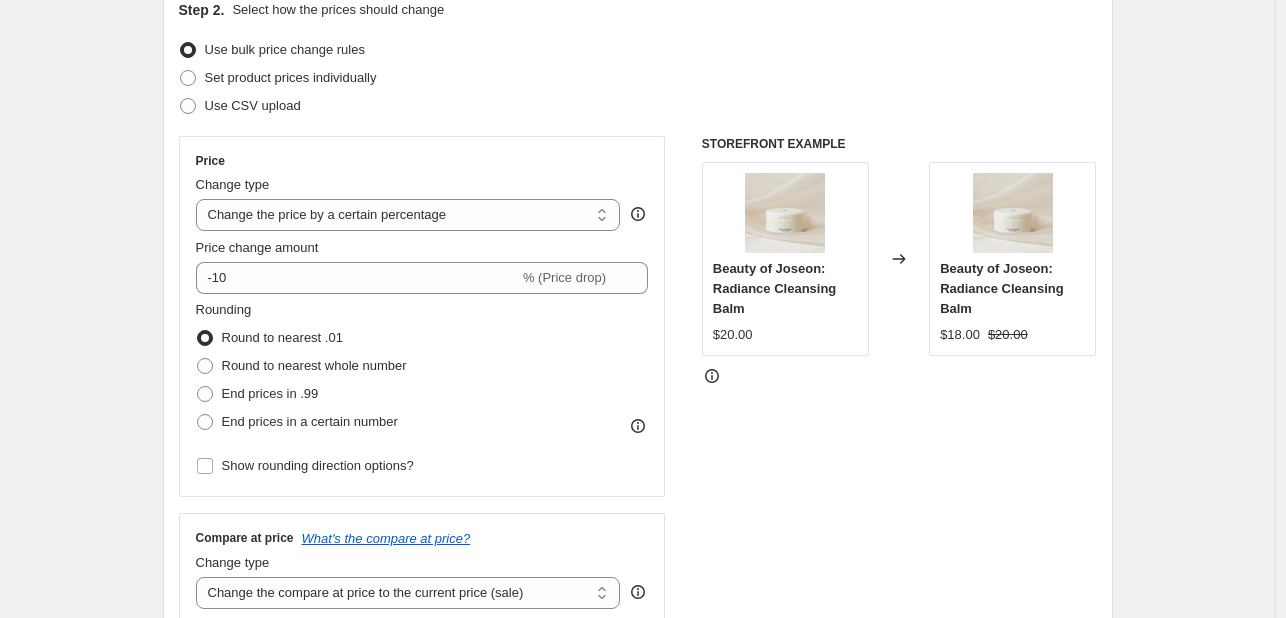 scroll, scrollTop: 300, scrollLeft: 0, axis: vertical 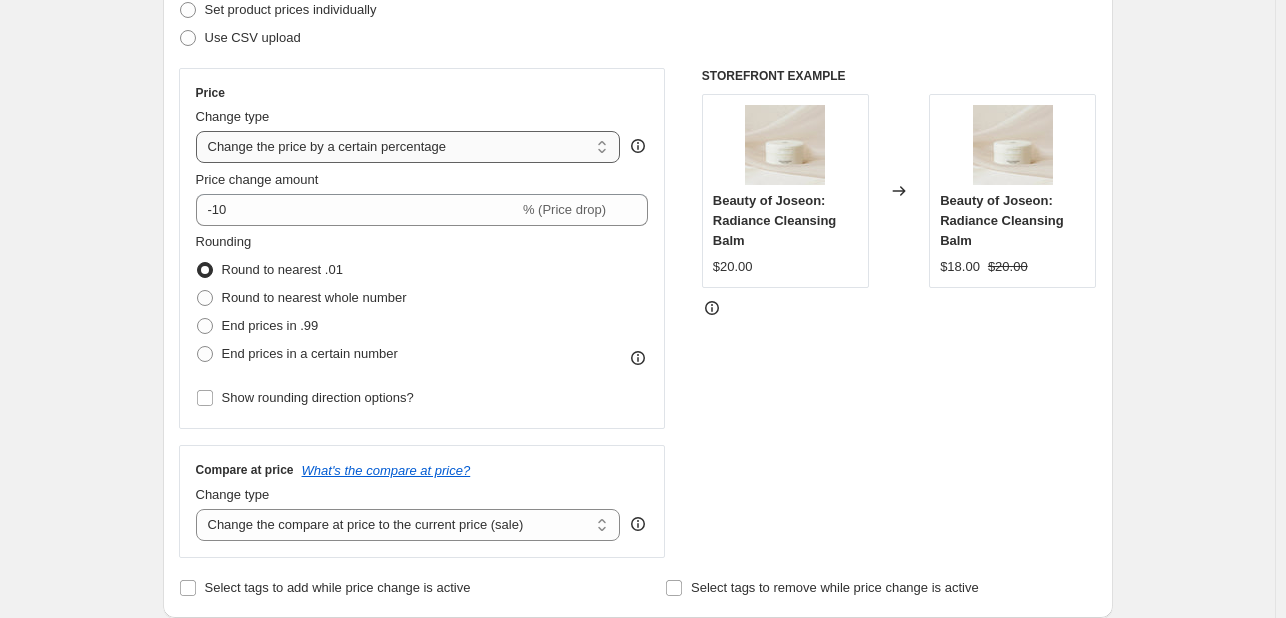 type on "Preventa" 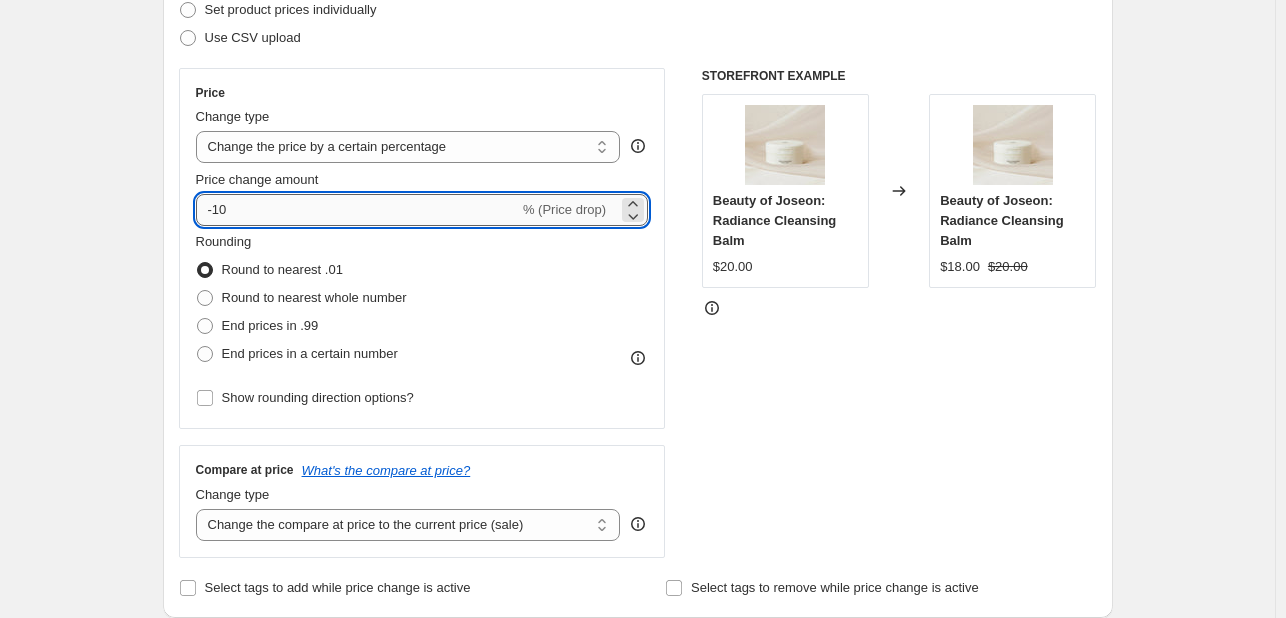 click on "-10" at bounding box center (357, 210) 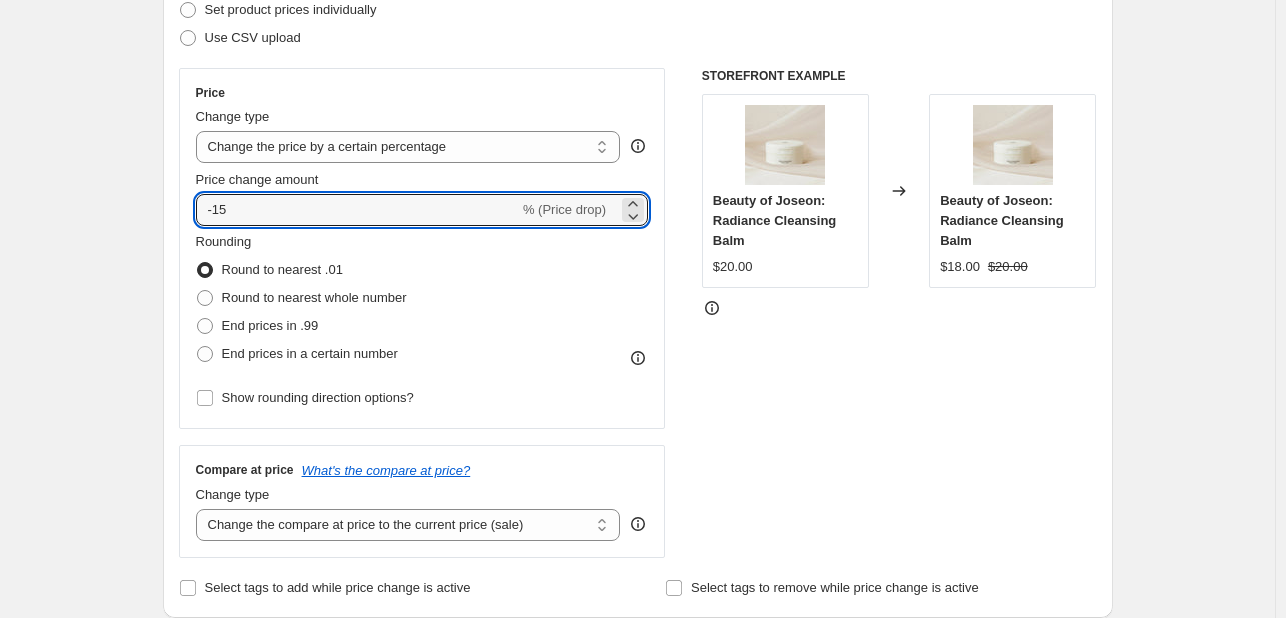 type on "-15" 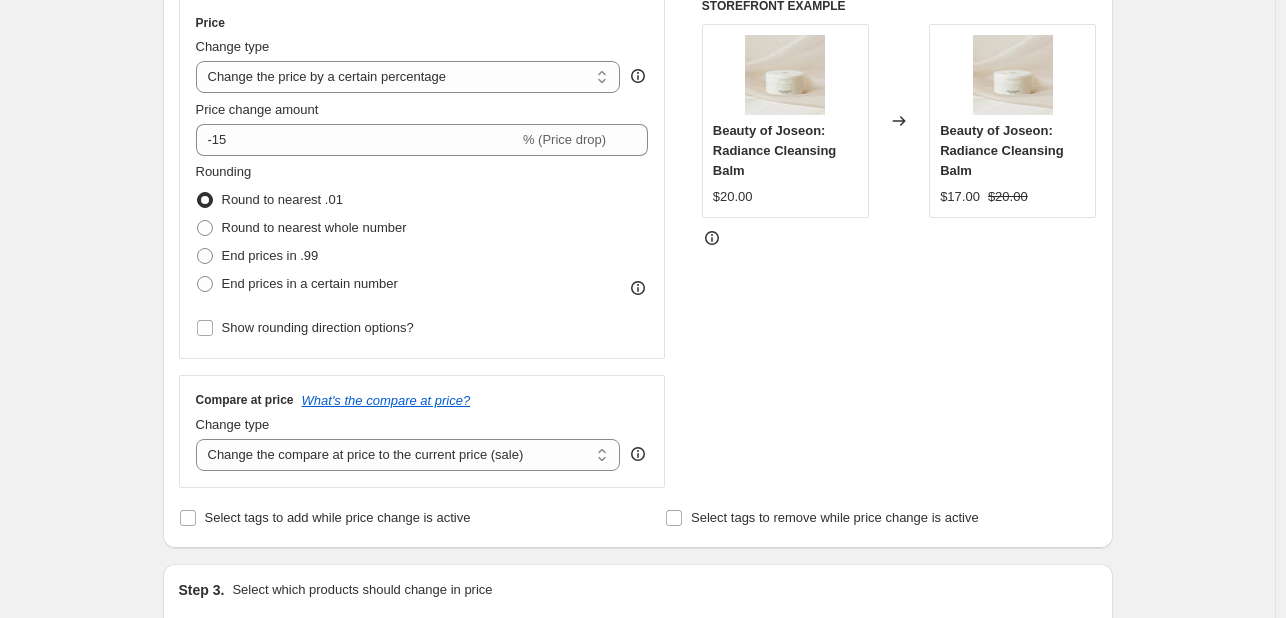 scroll, scrollTop: 400, scrollLeft: 0, axis: vertical 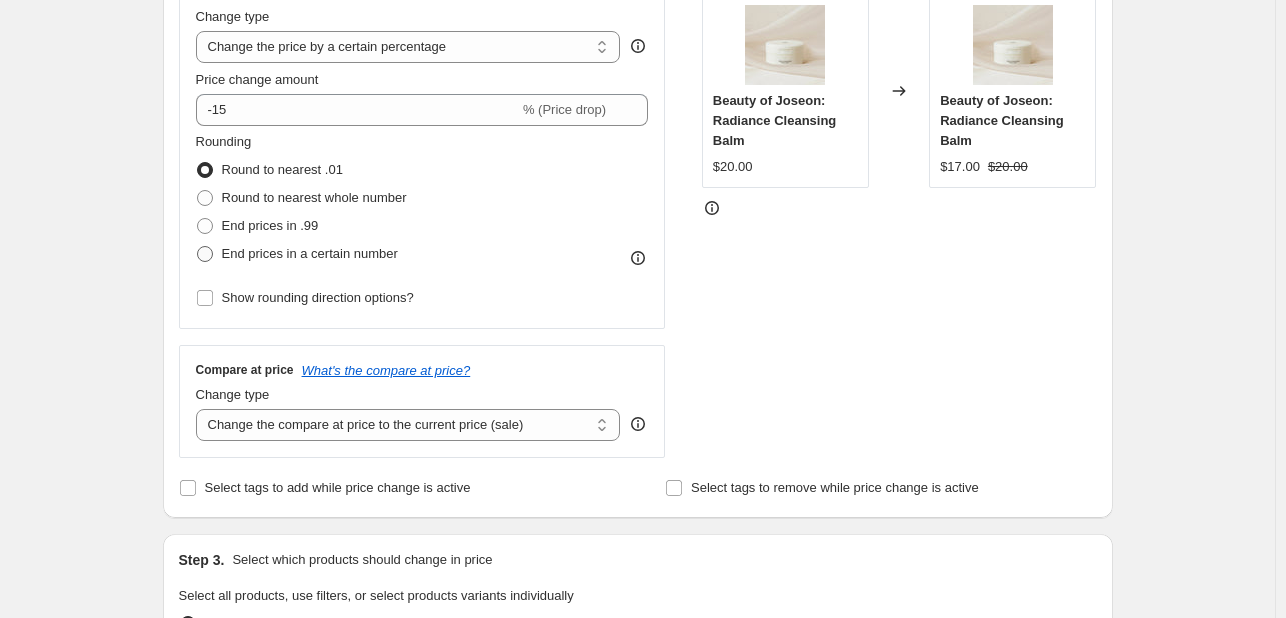 click on "End prices in a certain number" at bounding box center [310, 253] 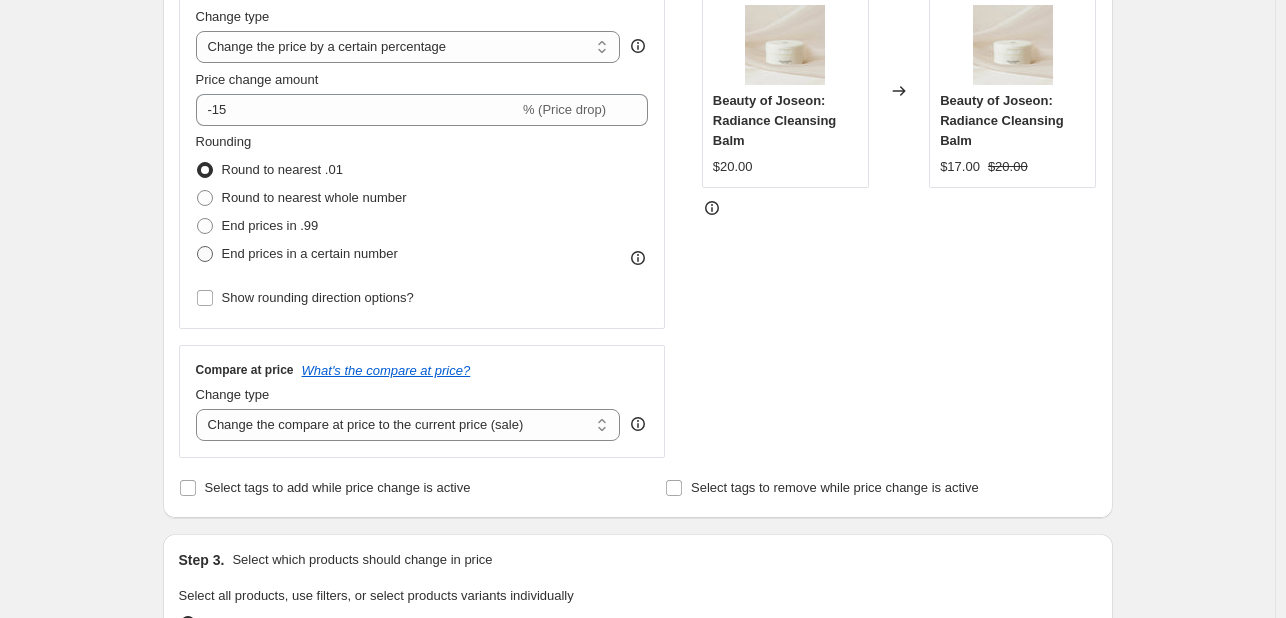 radio on "true" 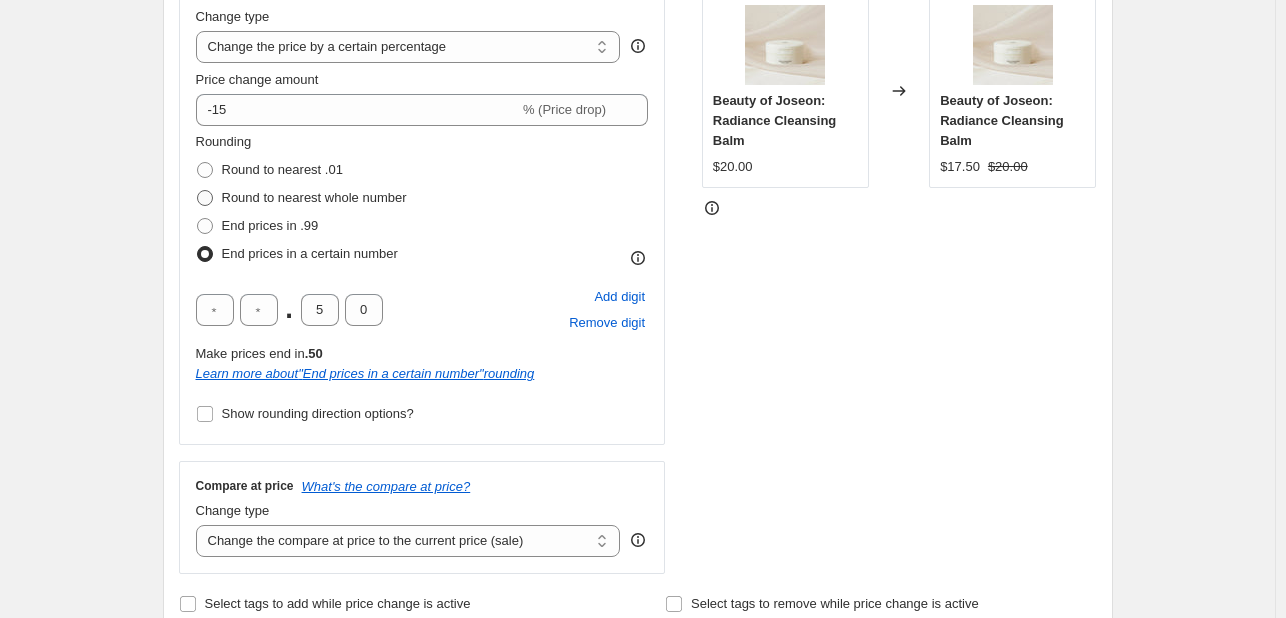 click on "Round to nearest whole number" at bounding box center (314, 197) 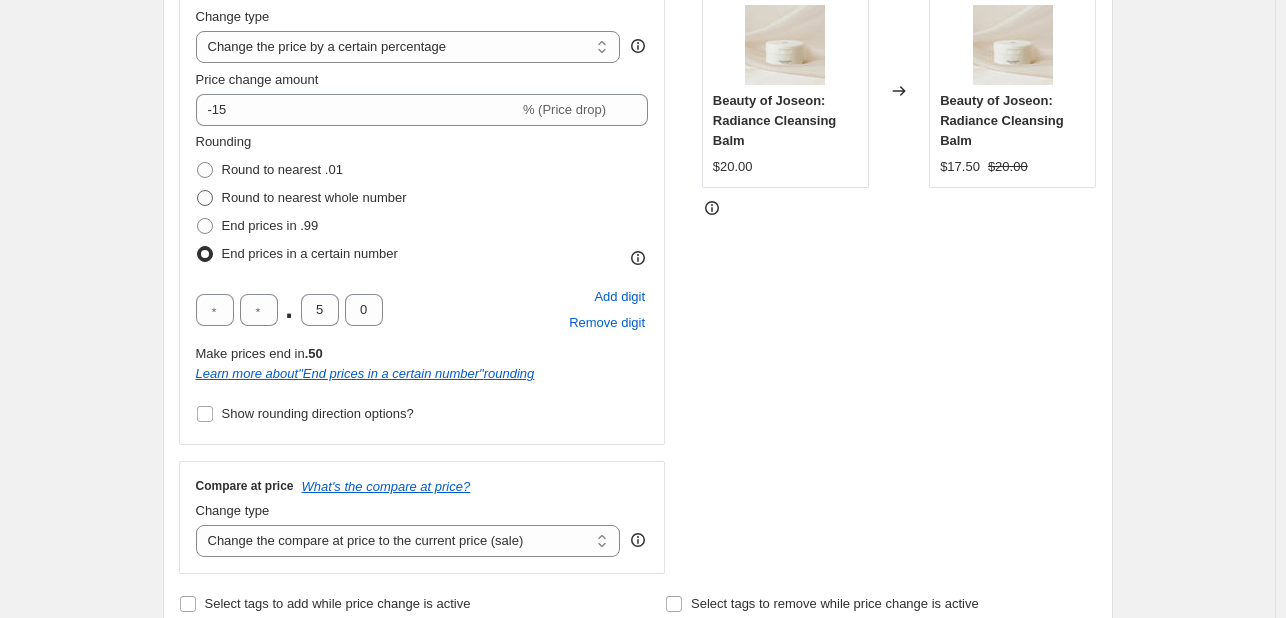radio on "true" 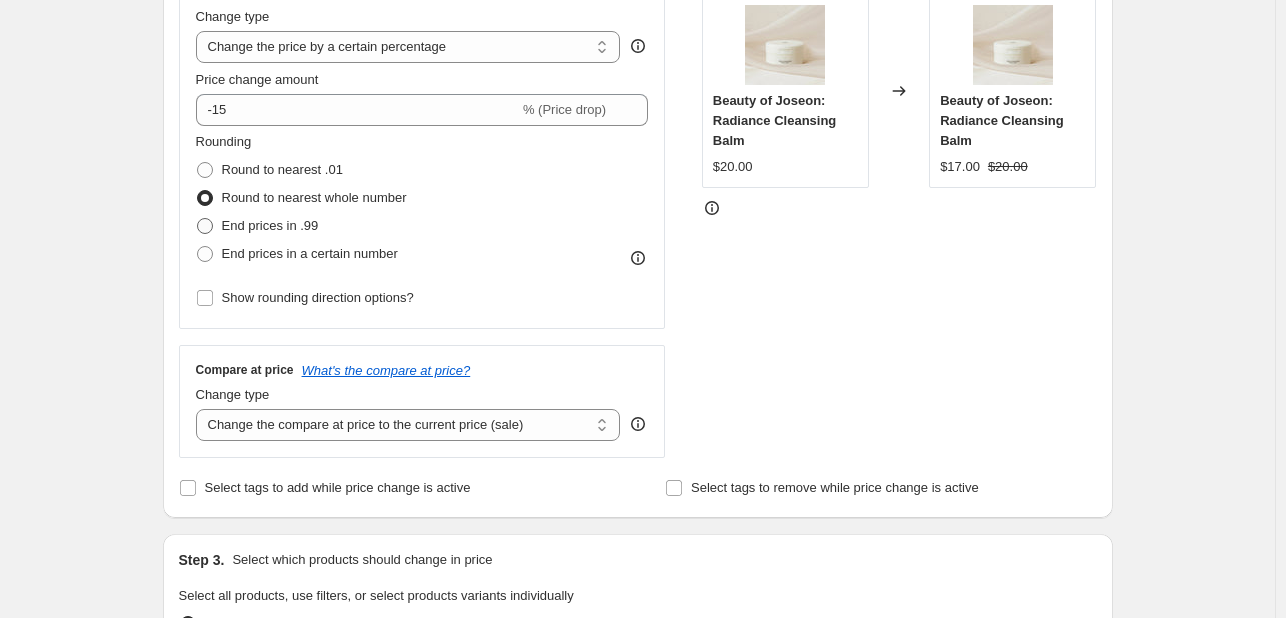click on "End prices in .99" at bounding box center [270, 225] 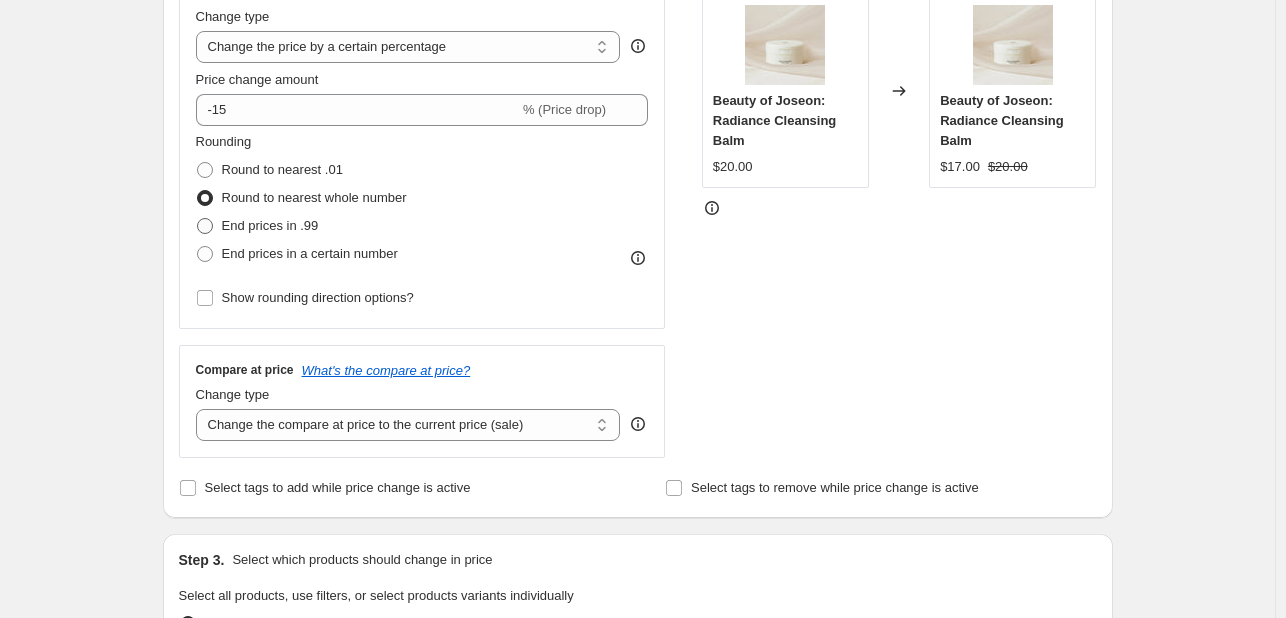 radio on "true" 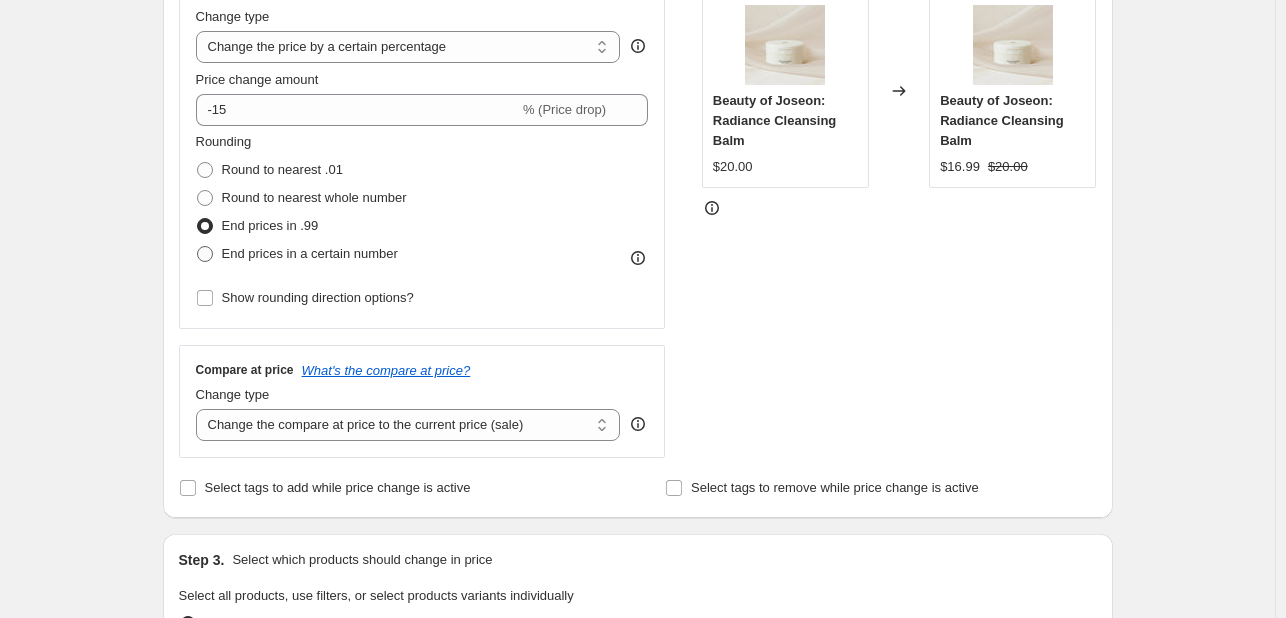 click on "End prices in a certain number" at bounding box center (310, 253) 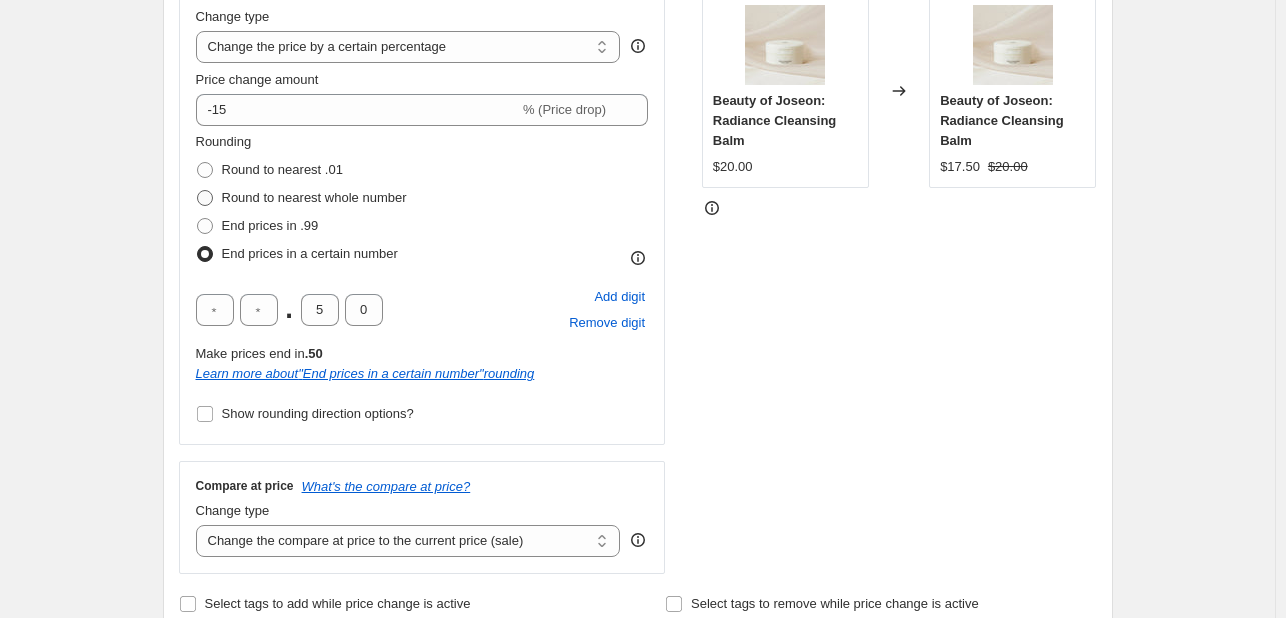 click on "Round to nearest whole number" at bounding box center (314, 197) 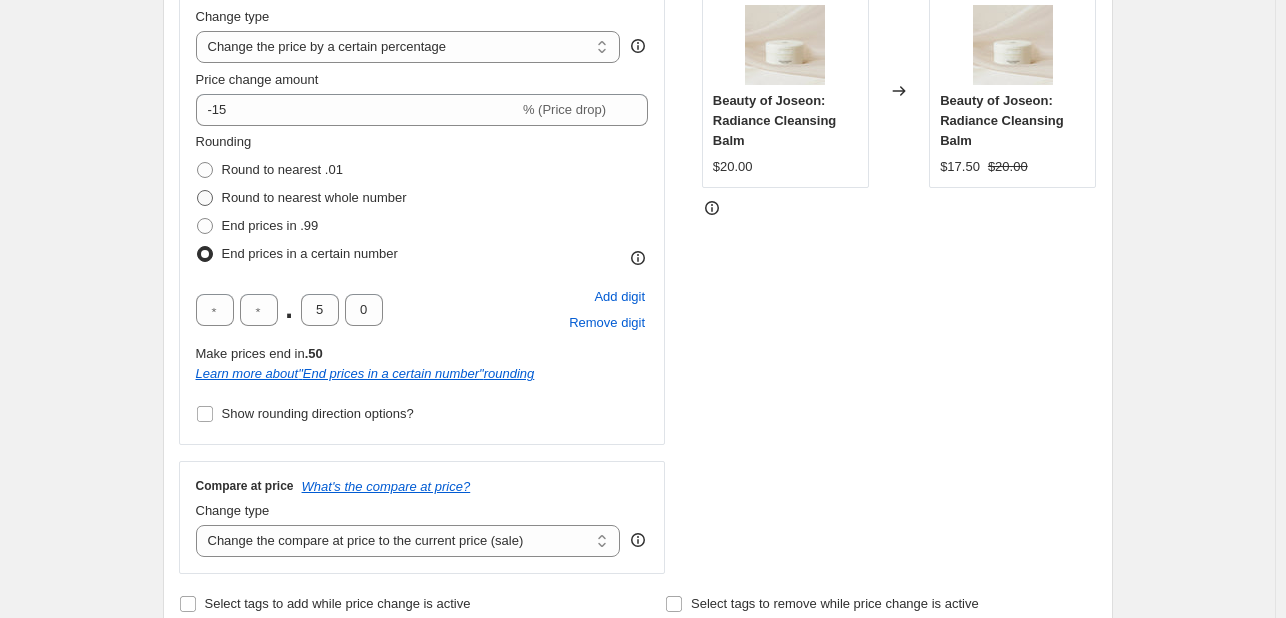 radio on "true" 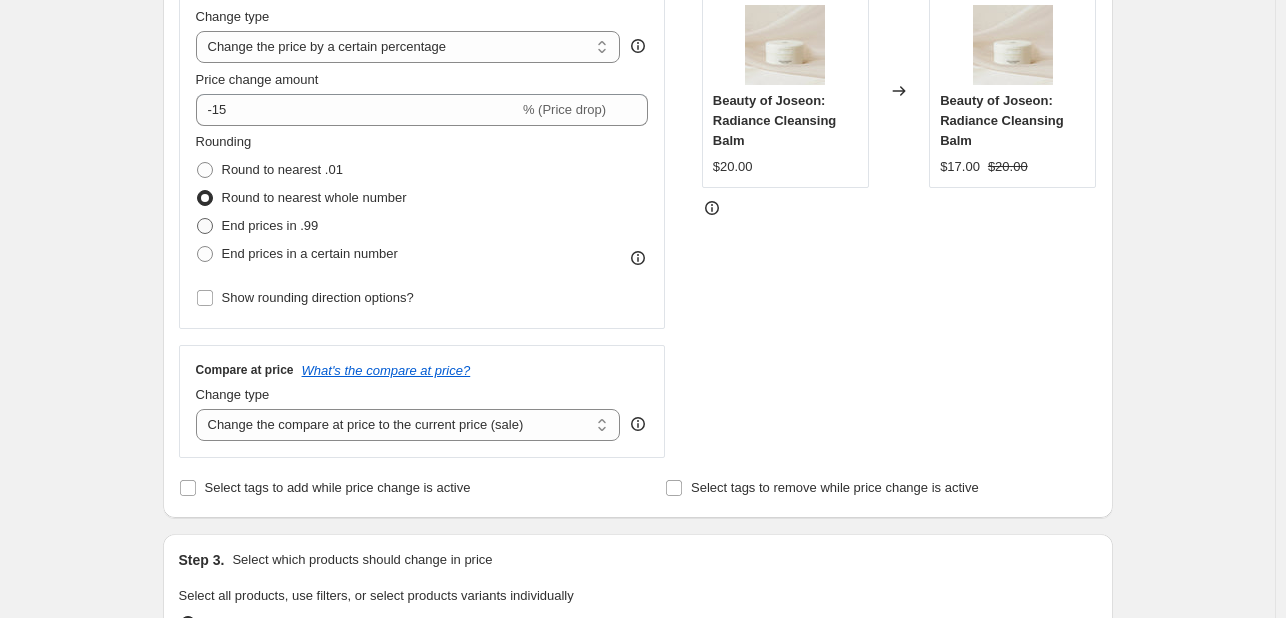 click on "End prices in .99" at bounding box center [270, 225] 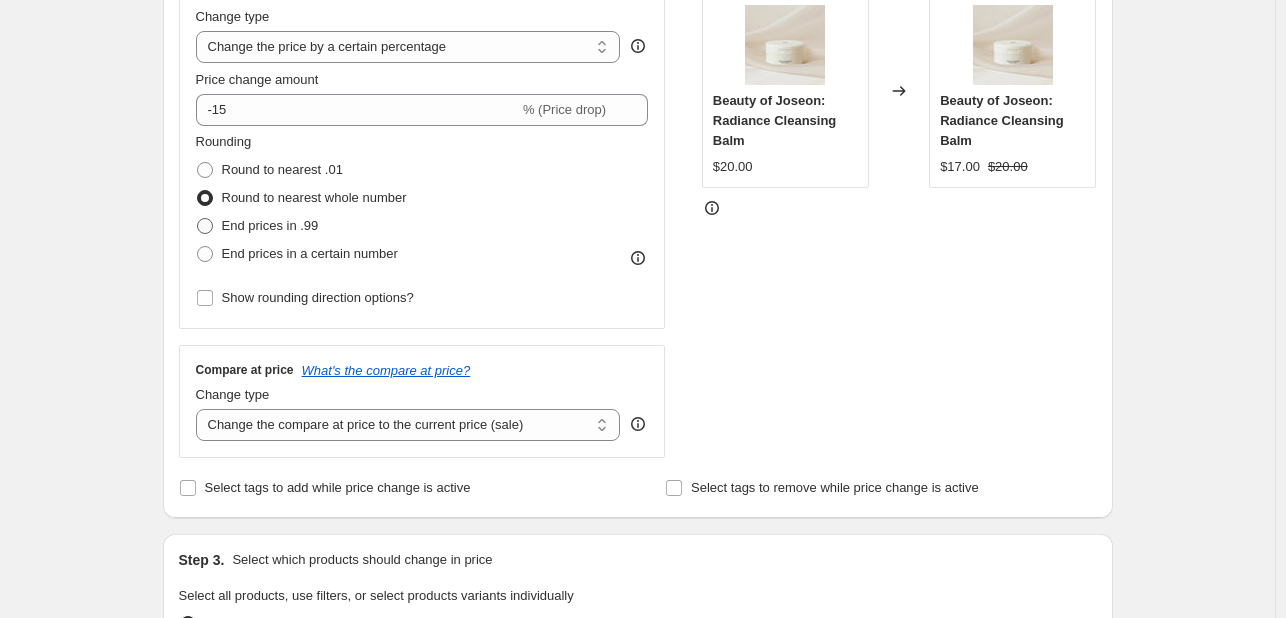 radio on "true" 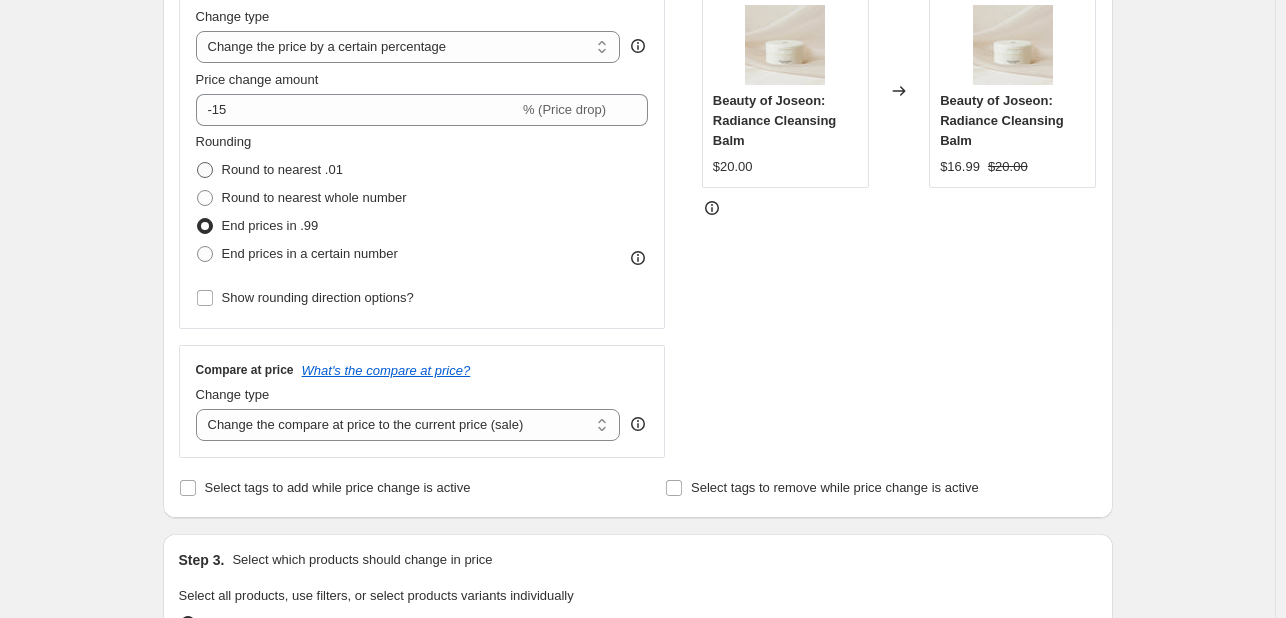 click on "Round to nearest .01" at bounding box center [282, 169] 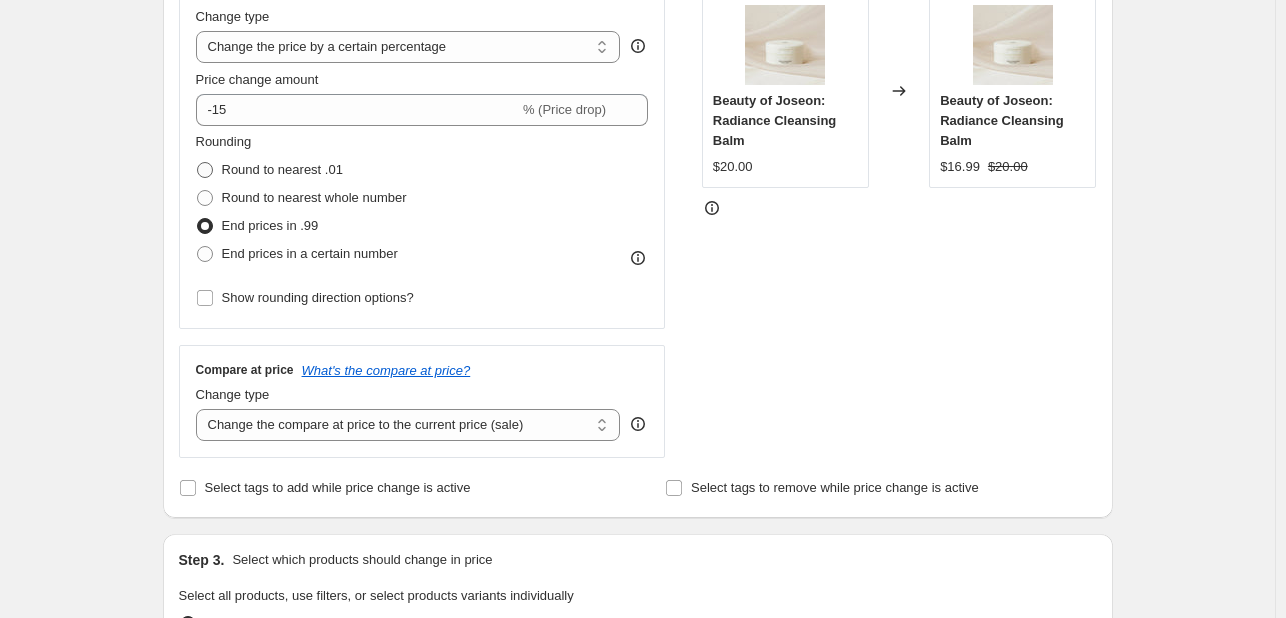 radio on "true" 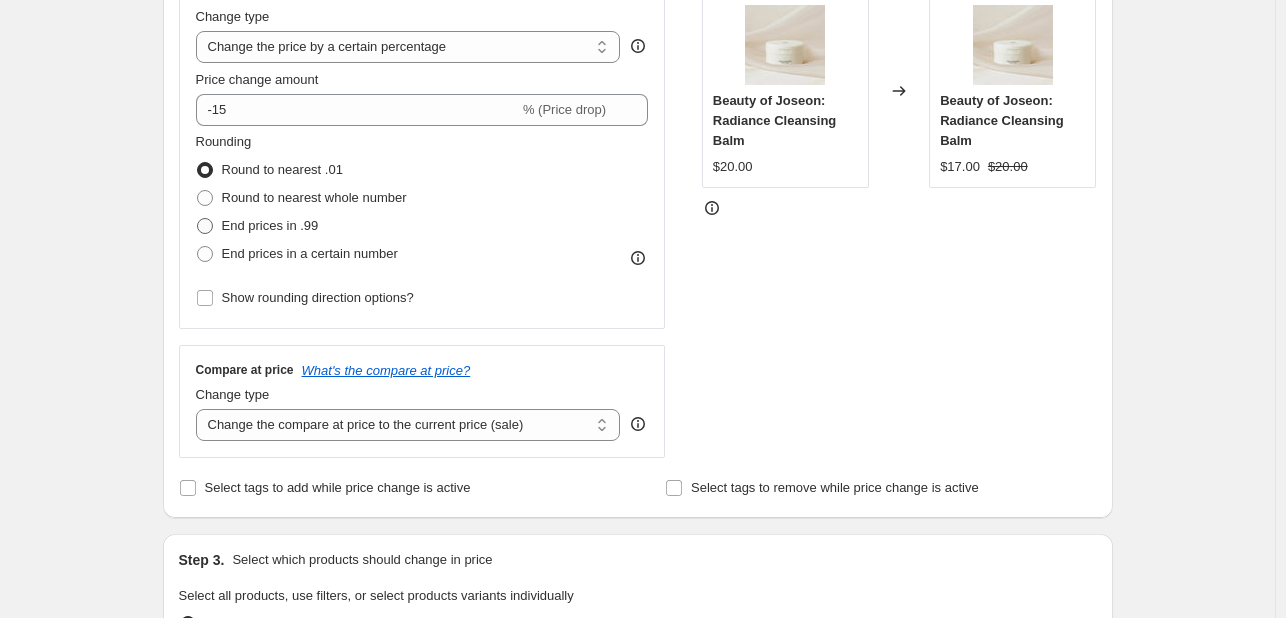 click on "End prices in .99" at bounding box center [270, 225] 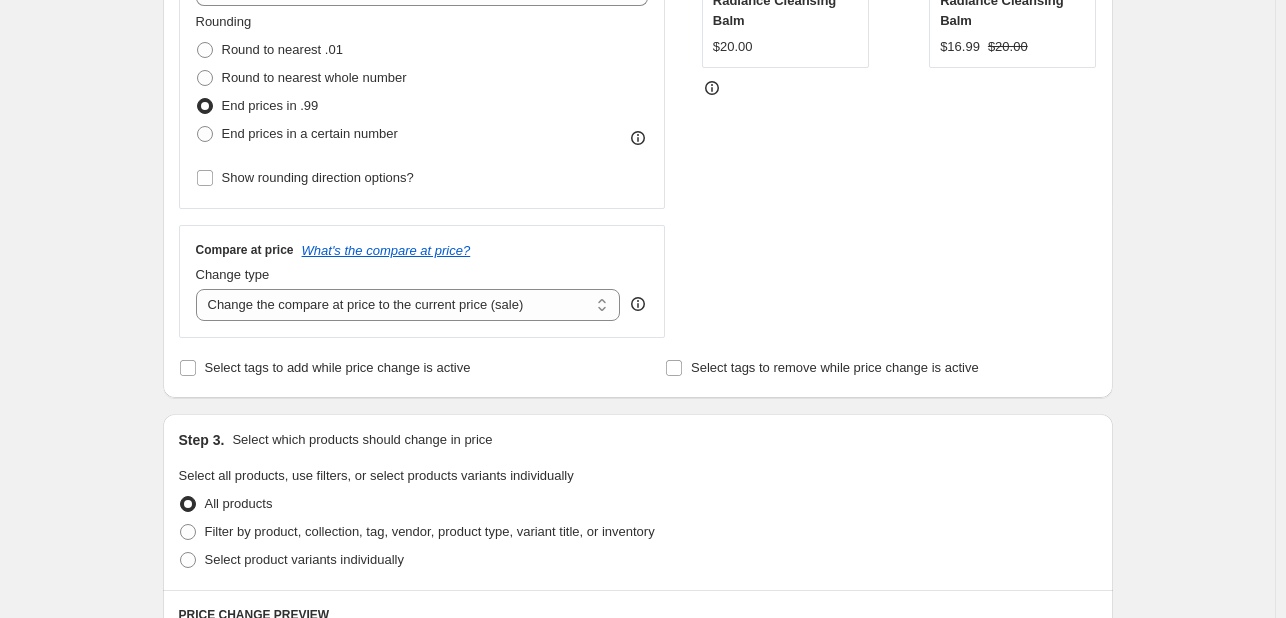 scroll, scrollTop: 600, scrollLeft: 0, axis: vertical 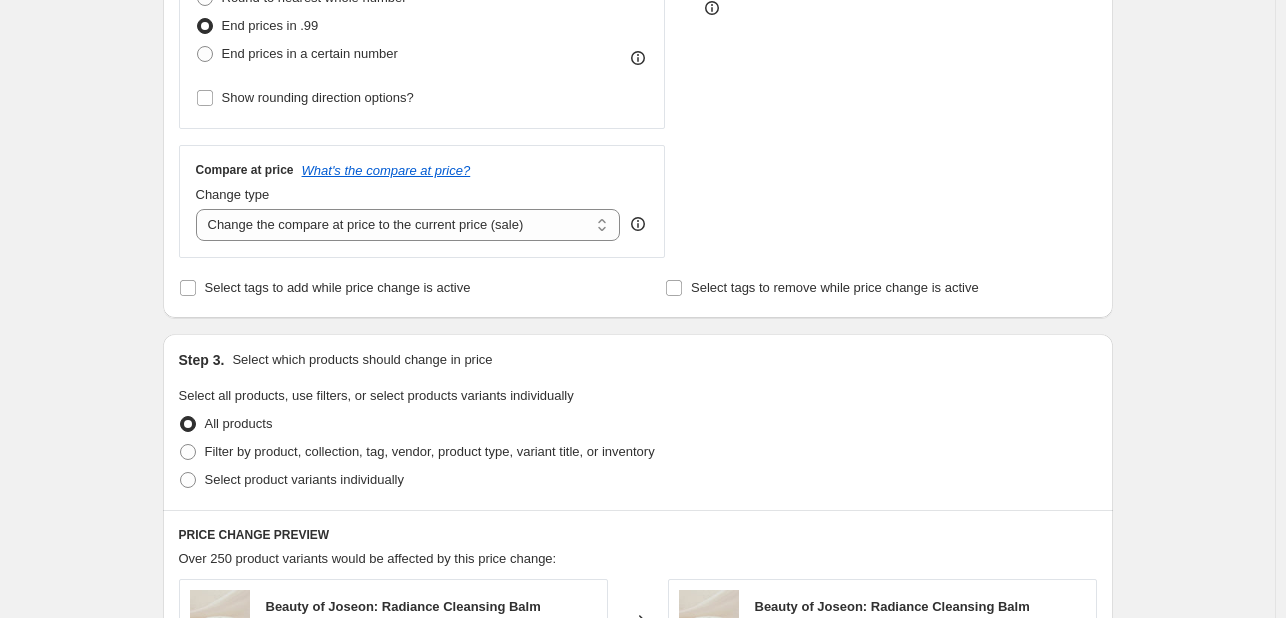 click on "Select tags to add while price change is active Select tags to remove while price change is active" at bounding box center [638, 288] 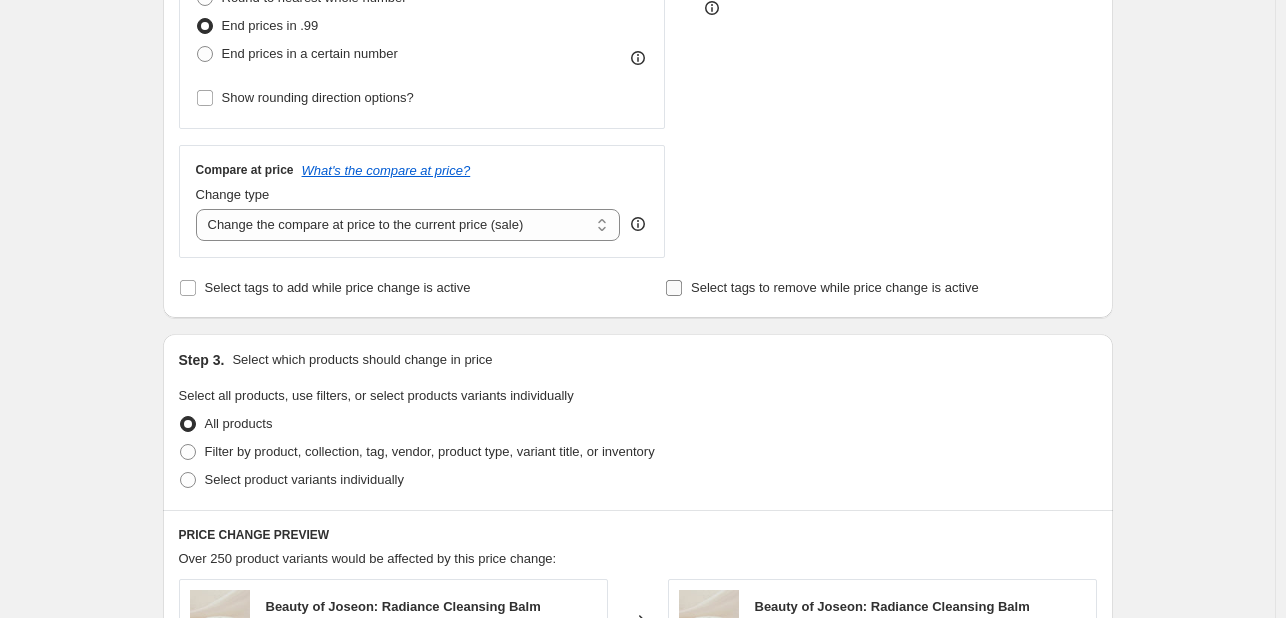 click on "Select tags to remove while price change is active" at bounding box center (674, 288) 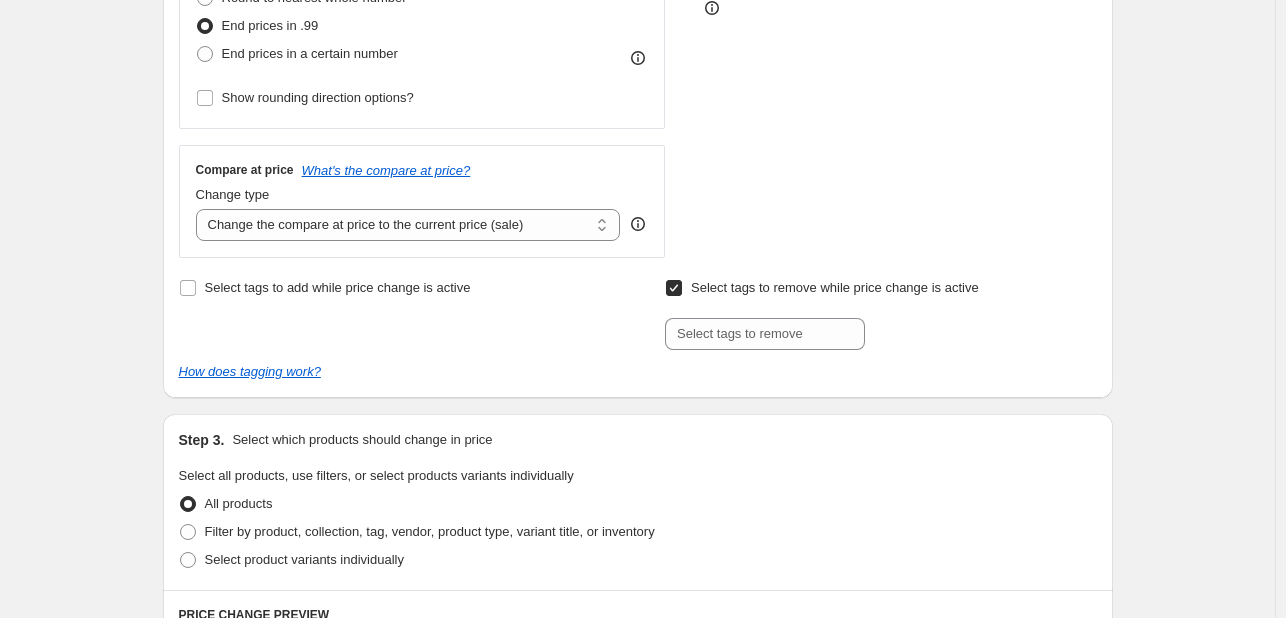 click on "Select tags to remove while price change is active" at bounding box center [674, 288] 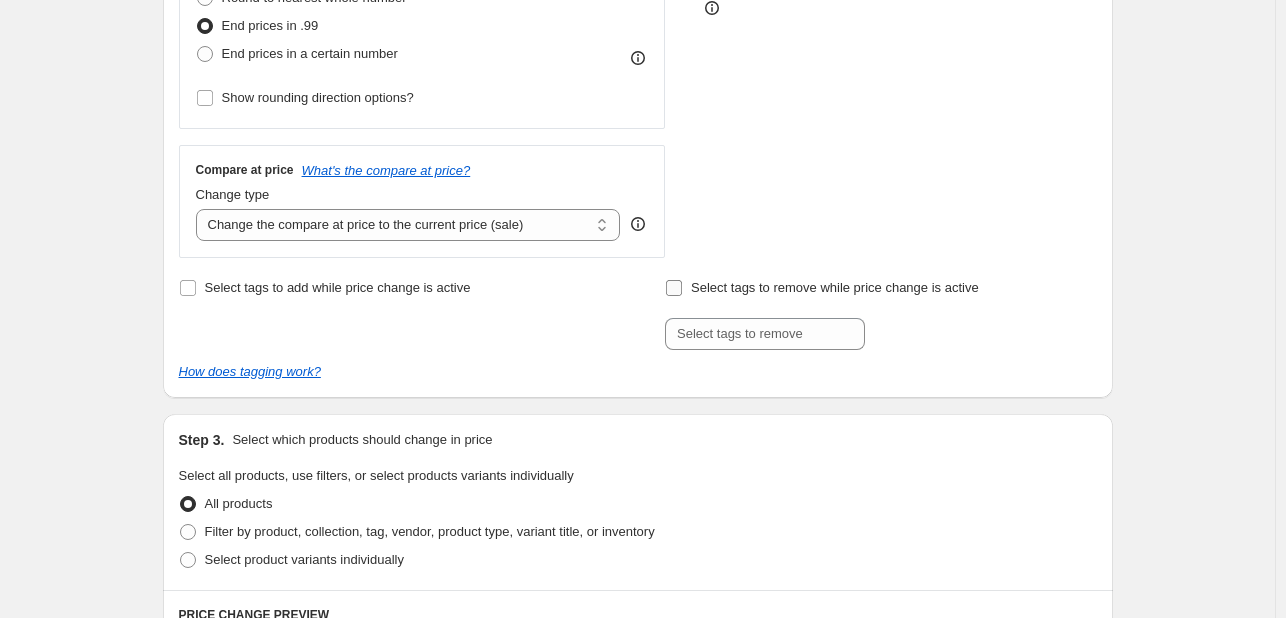 checkbox on "false" 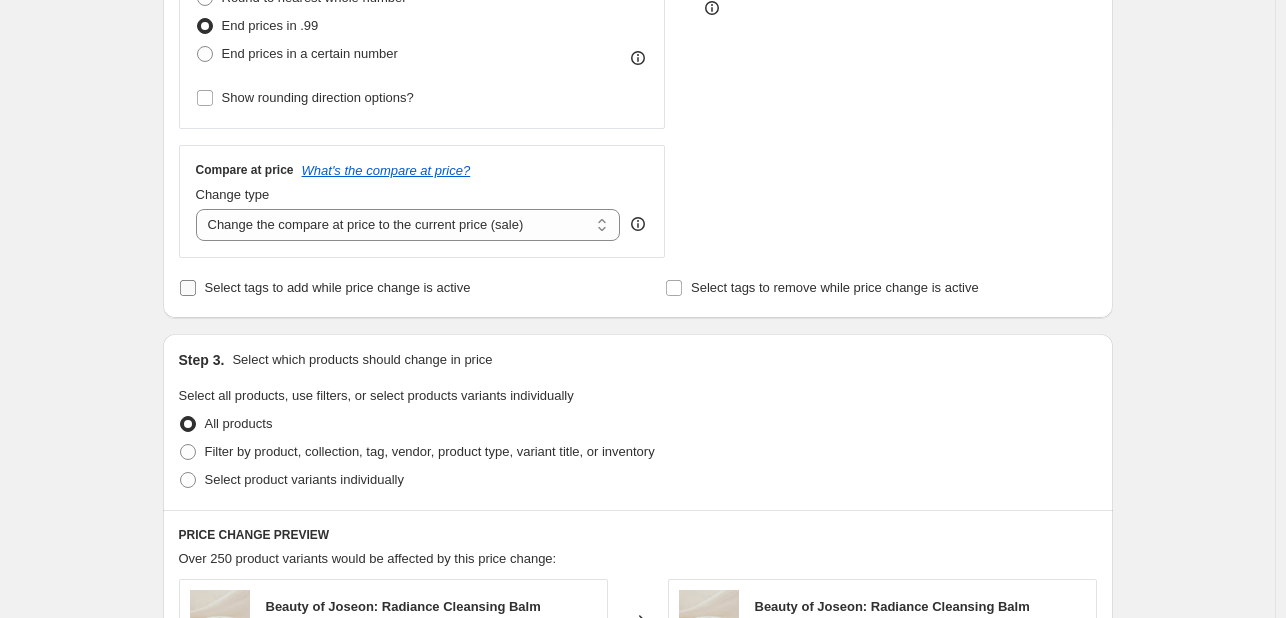 click on "Select tags to add while price change is active" at bounding box center [338, 287] 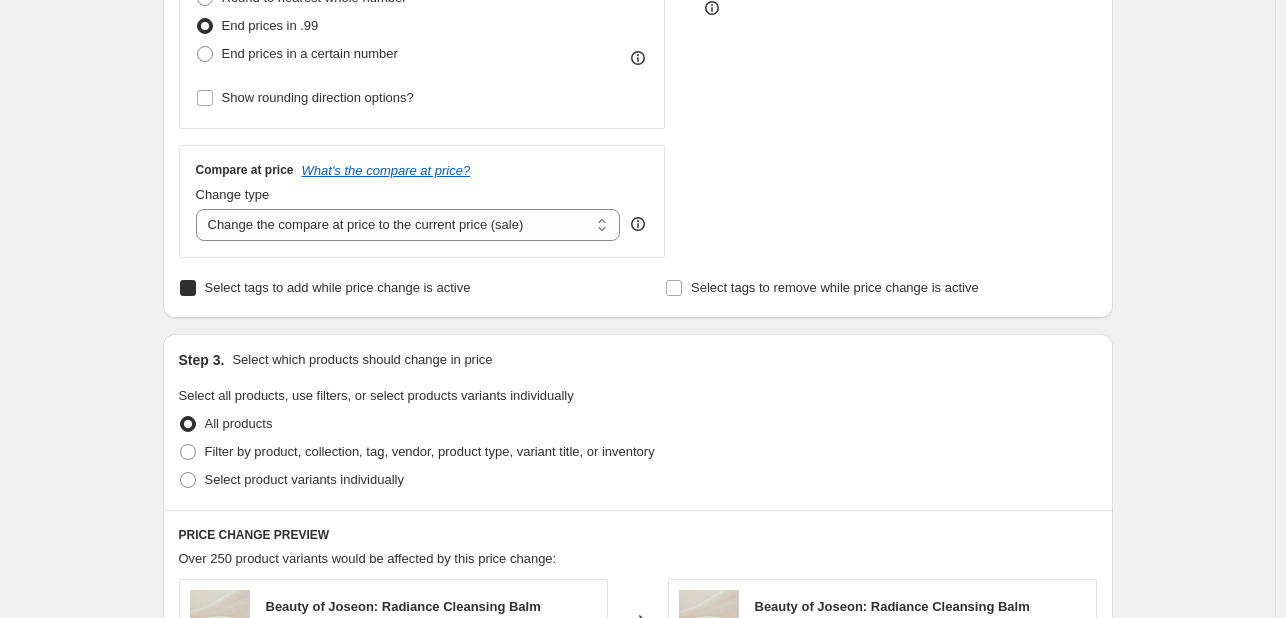 checkbox on "true" 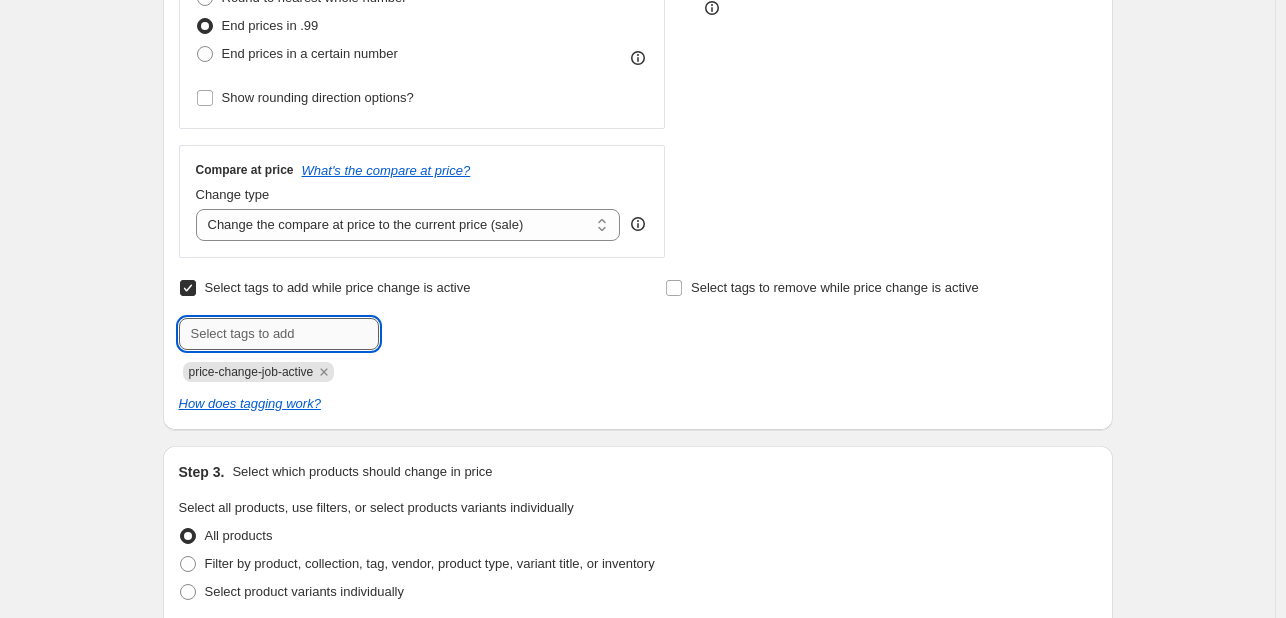 click at bounding box center (279, 334) 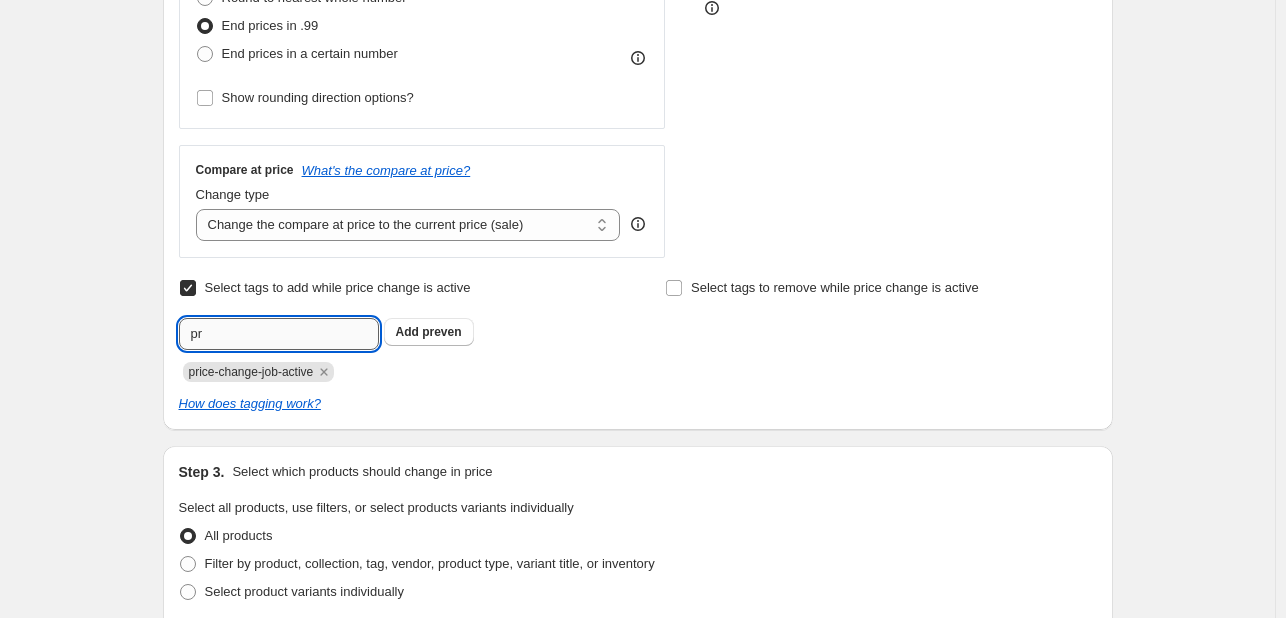 type on "p" 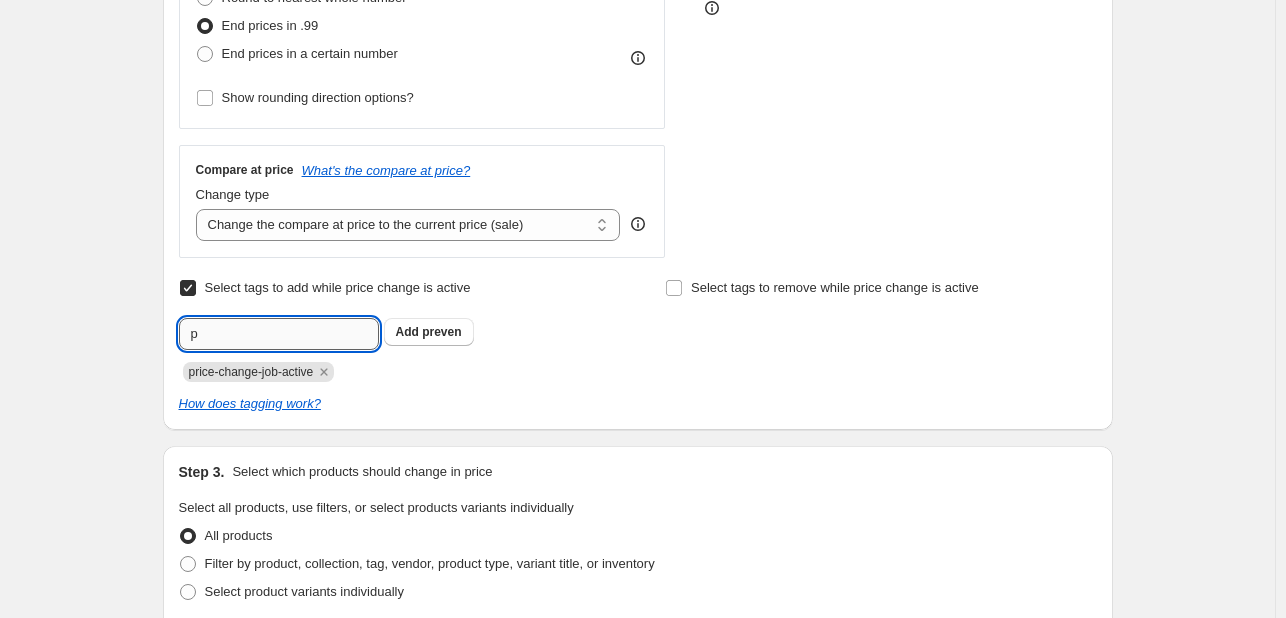 type 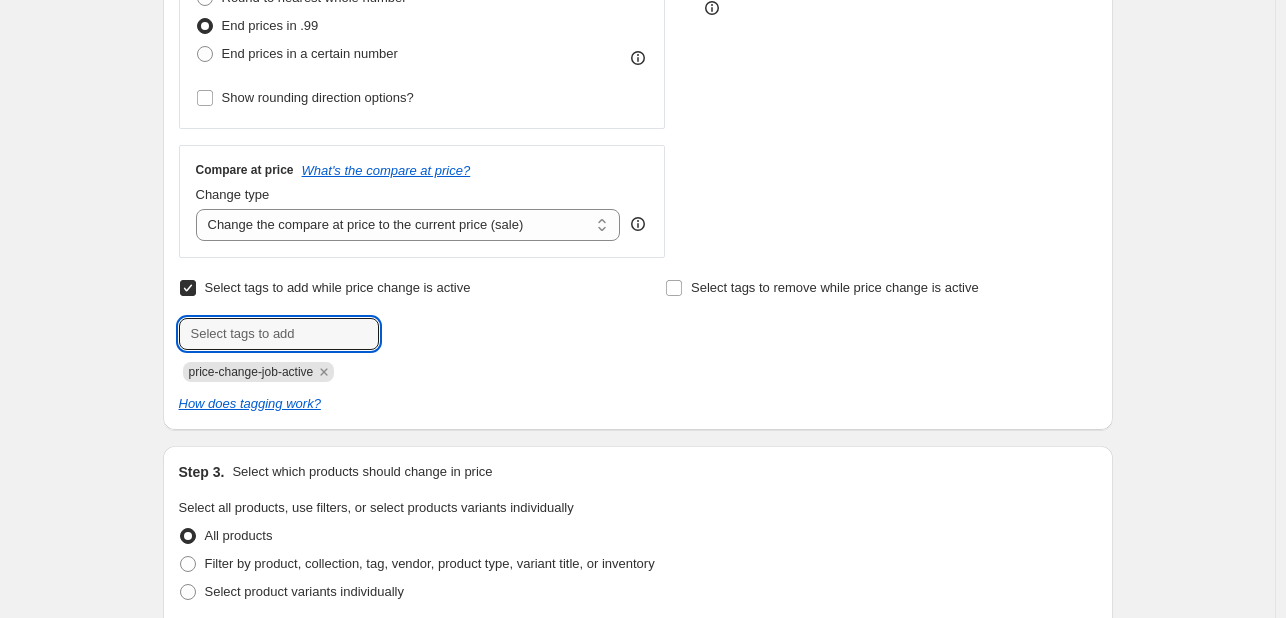 click on "Select tags to add while price change is active" at bounding box center [338, 287] 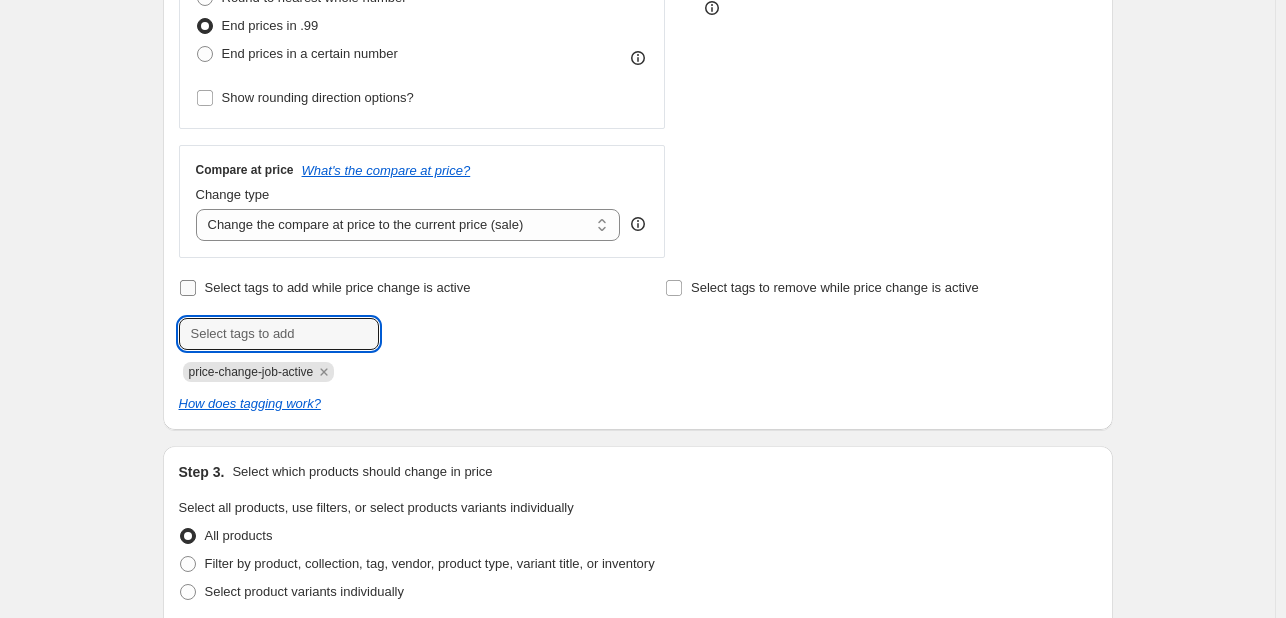 checkbox on "false" 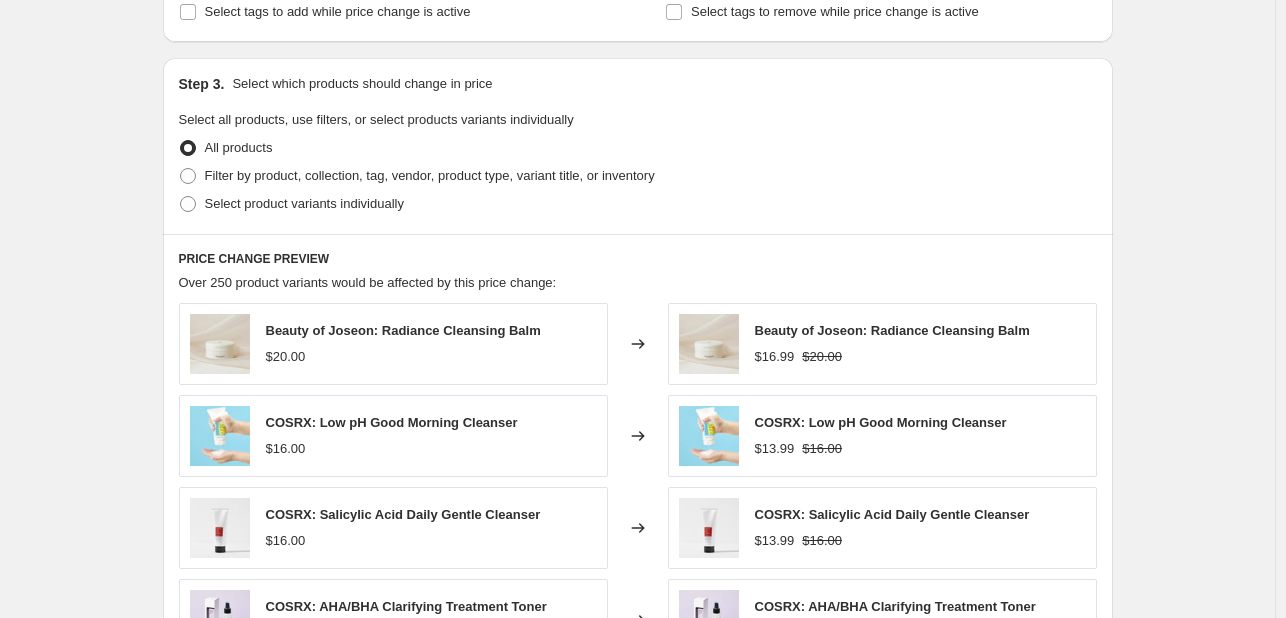 scroll, scrollTop: 900, scrollLeft: 0, axis: vertical 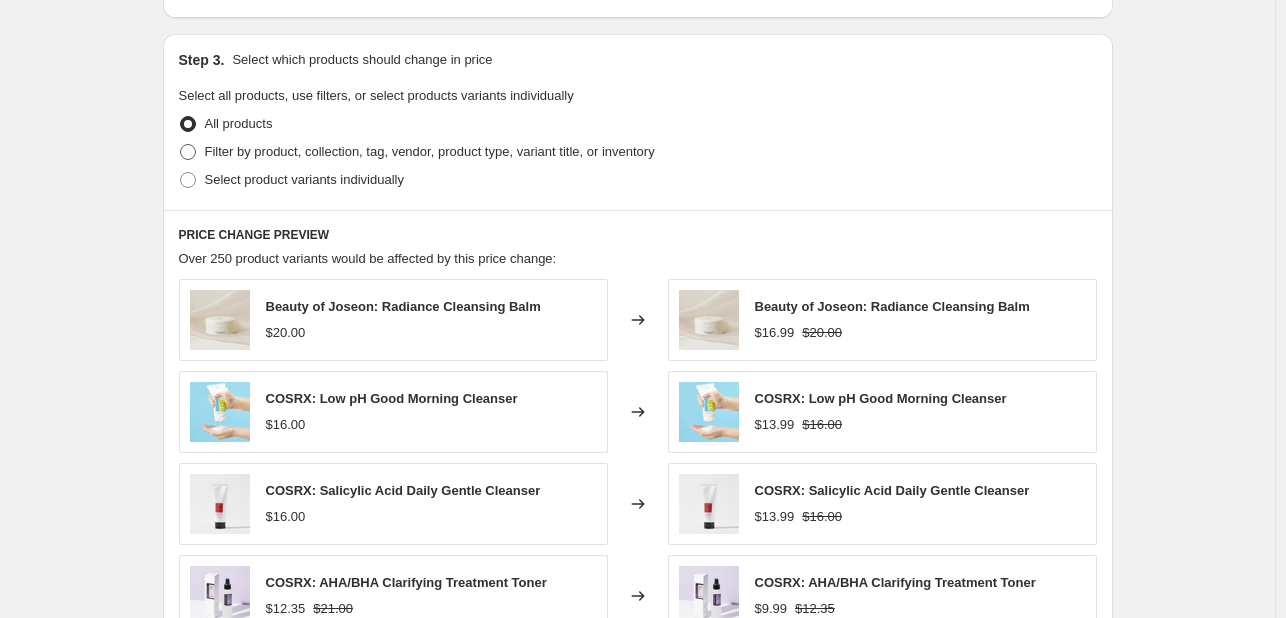 click on "Filter by product, collection, tag, vendor, product type, variant title, or inventory" at bounding box center (430, 151) 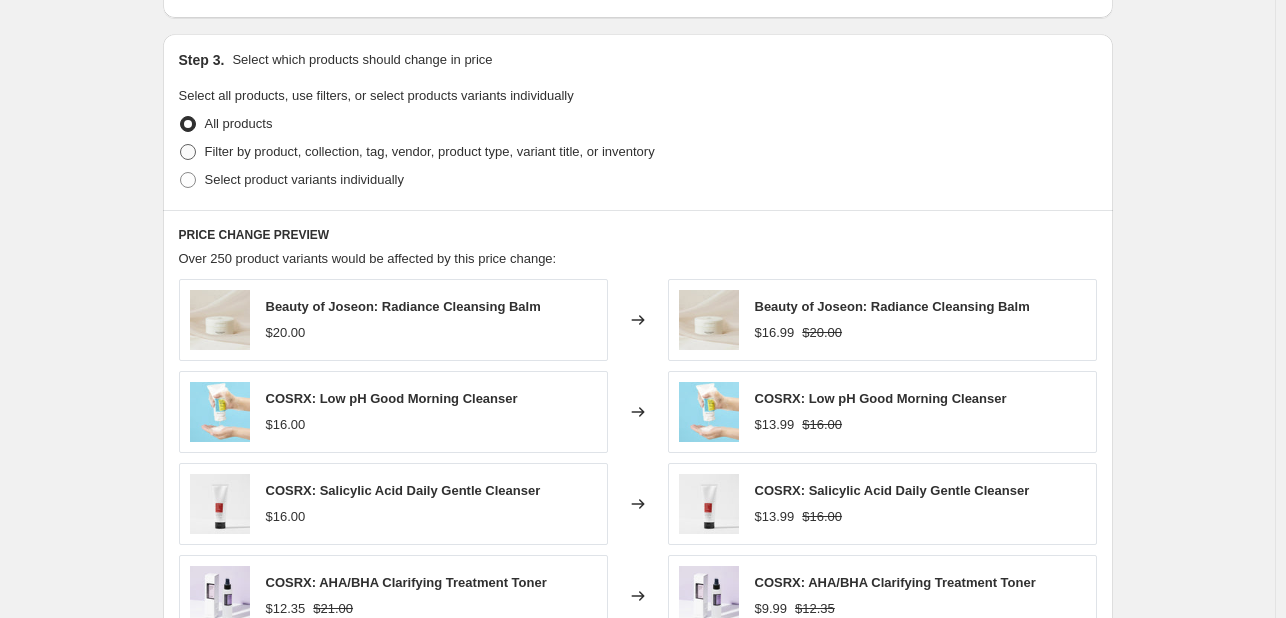 radio on "true" 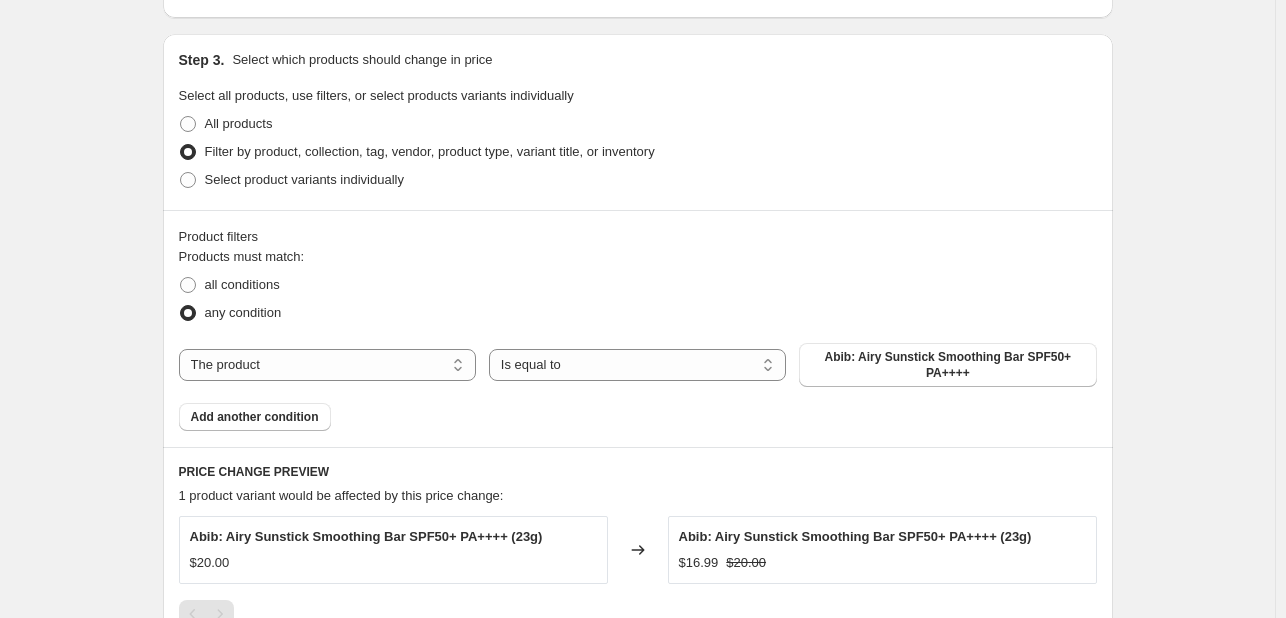scroll, scrollTop: 1000, scrollLeft: 0, axis: vertical 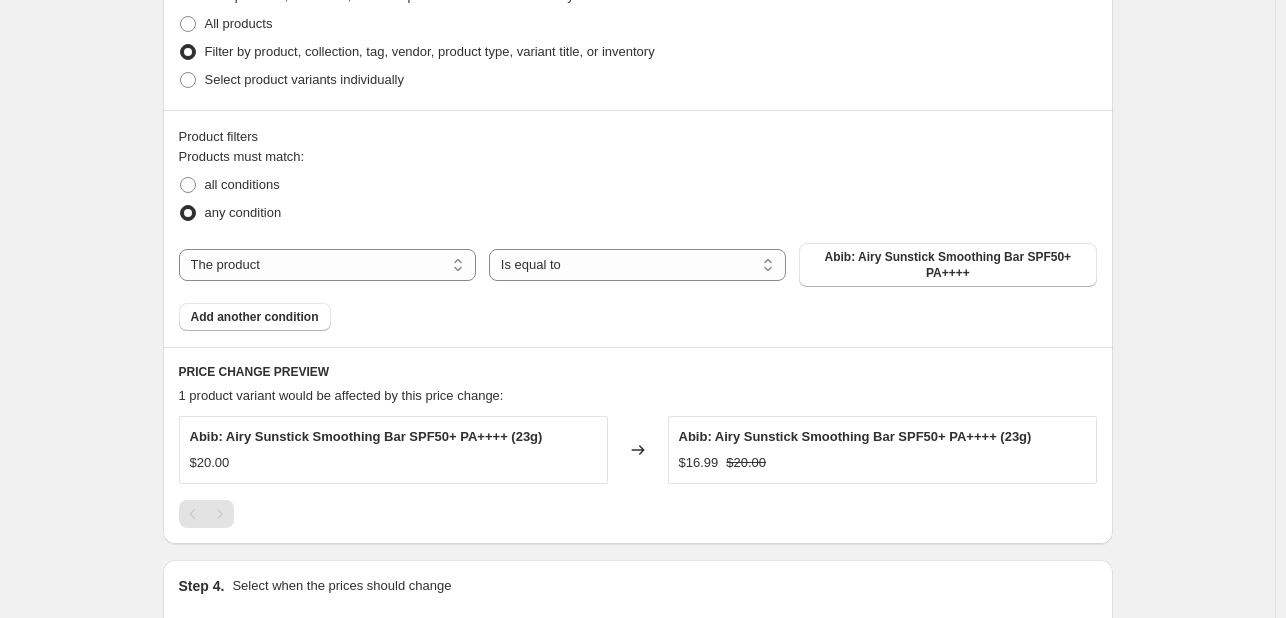 click on "The product The product's collection The product's tag The product's vendor The product's type The product's status The variant's title Inventory quantity The product Is equal to Is not equal to Is equal to Abib: Airy Sunstick Smoothing Bar SPF50+ PA++++" at bounding box center [638, 265] 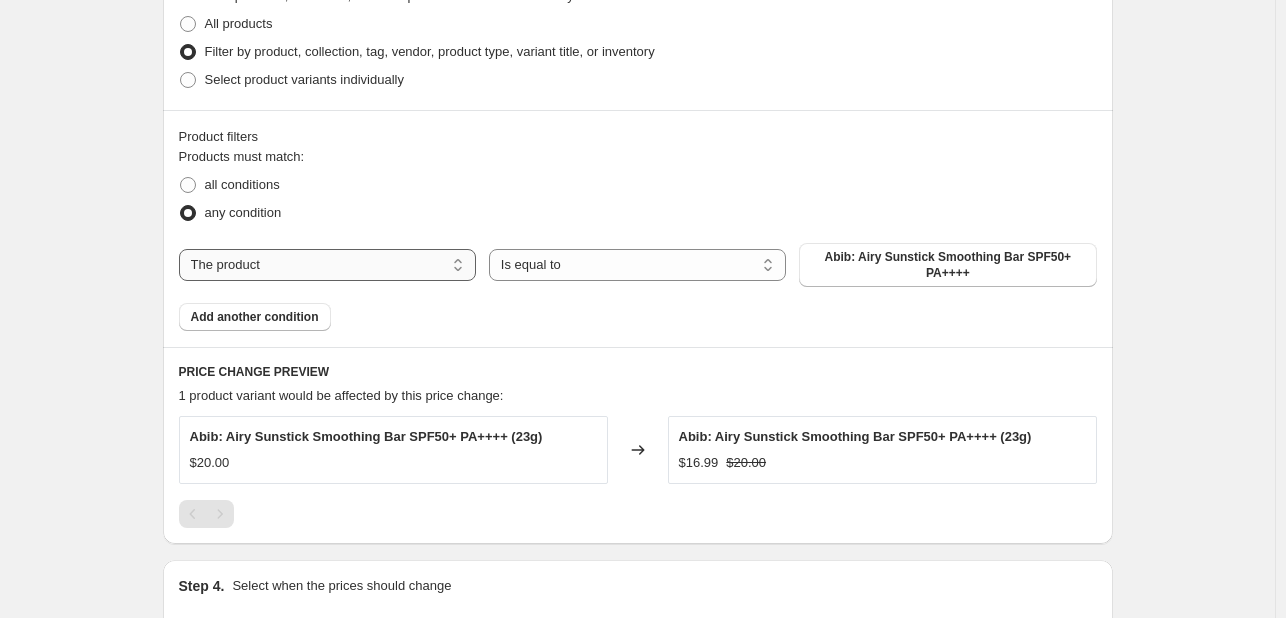click on "The product The product's collection The product's tag The product's vendor The product's type The product's status The variant's title Inventory quantity" at bounding box center (327, 265) 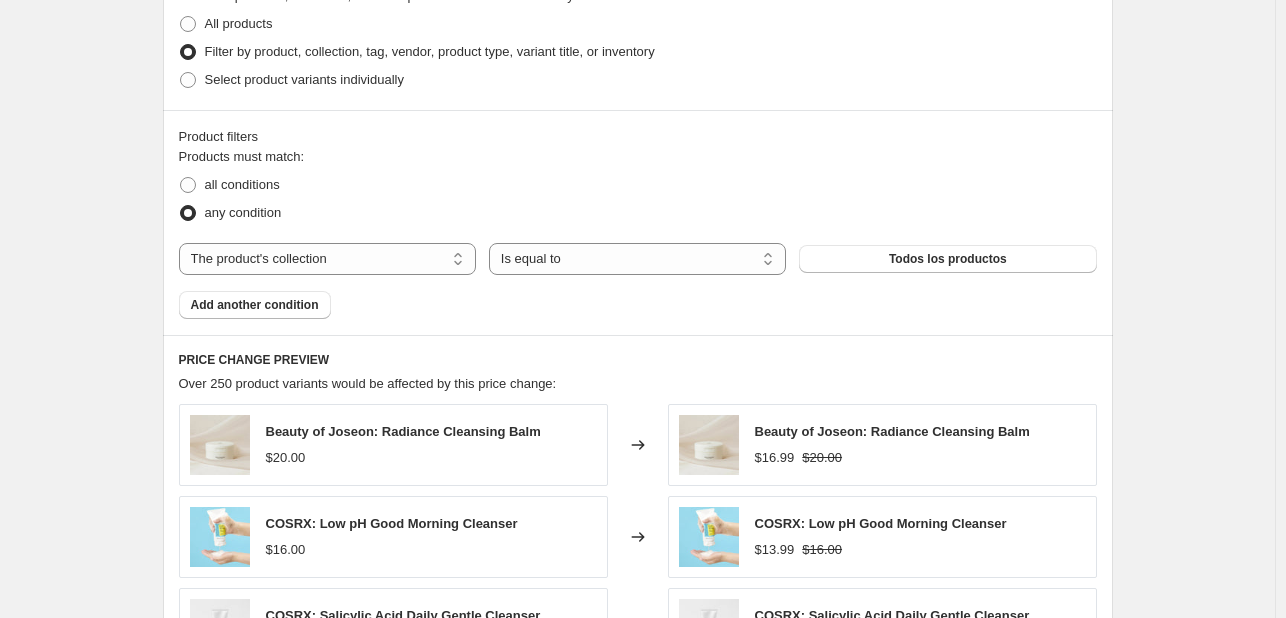 click on "Todos los productos" at bounding box center (948, 259) 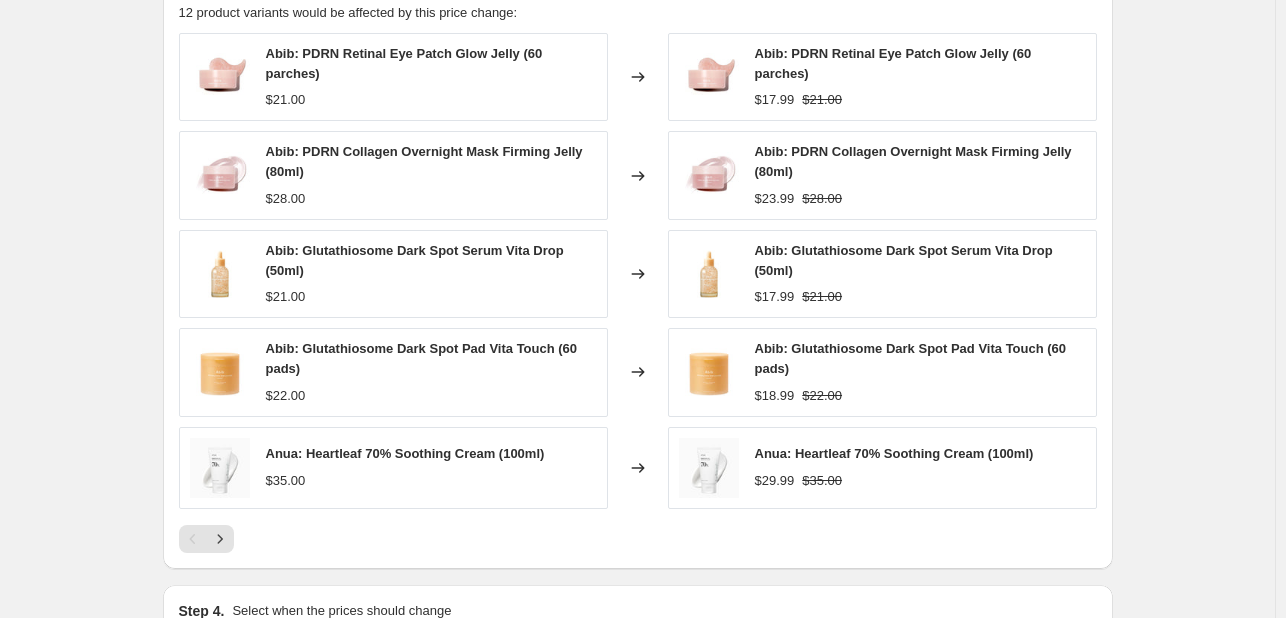 scroll, scrollTop: 1400, scrollLeft: 0, axis: vertical 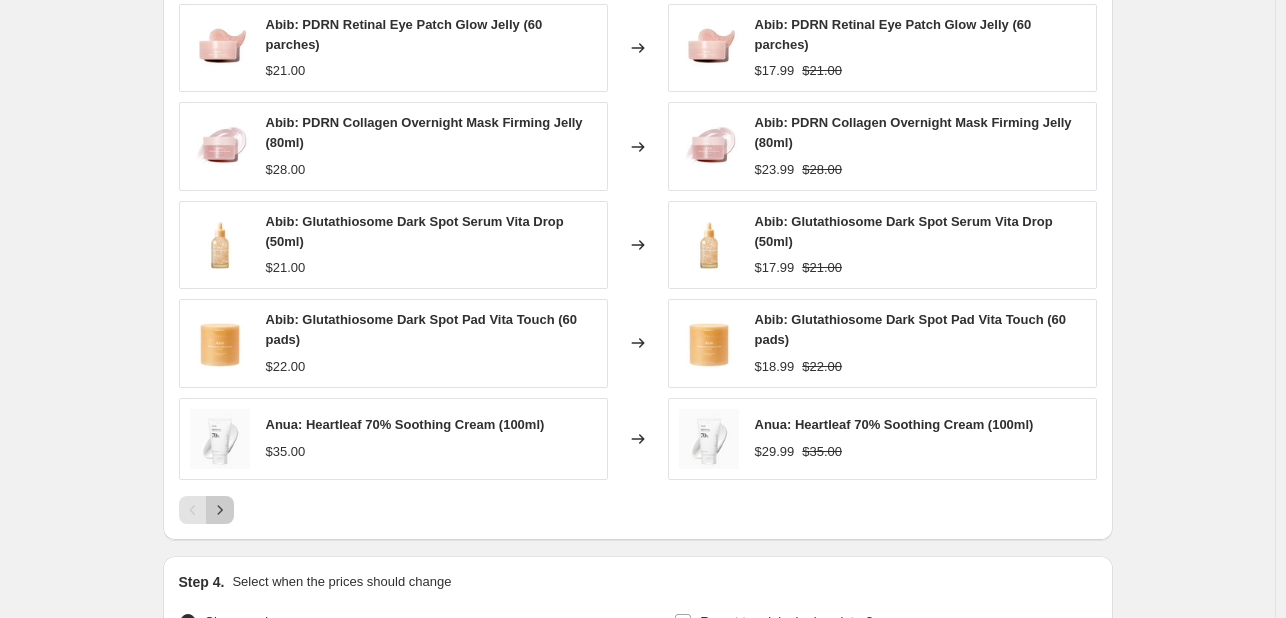 click 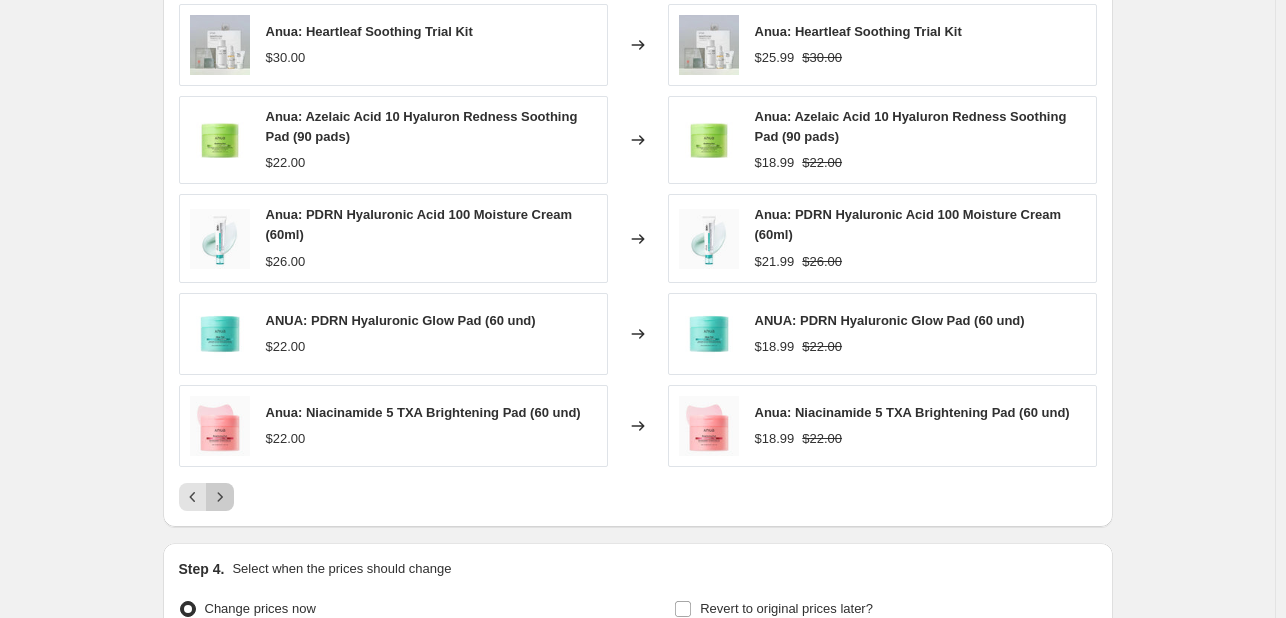 click 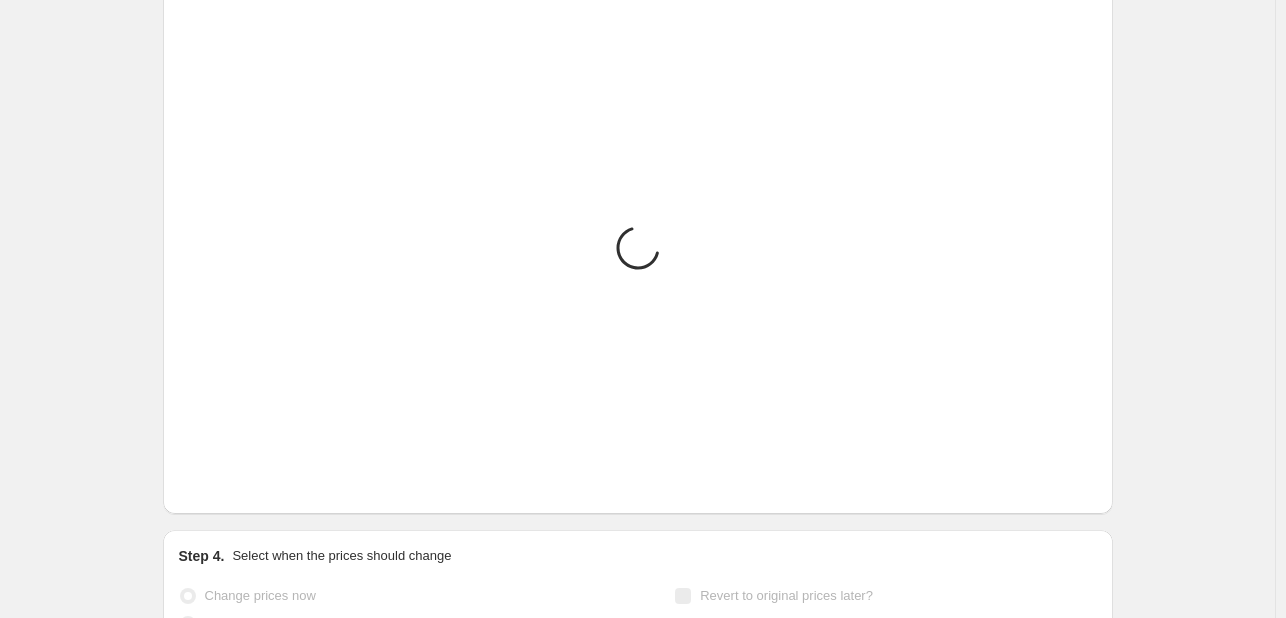 scroll, scrollTop: 1336, scrollLeft: 0, axis: vertical 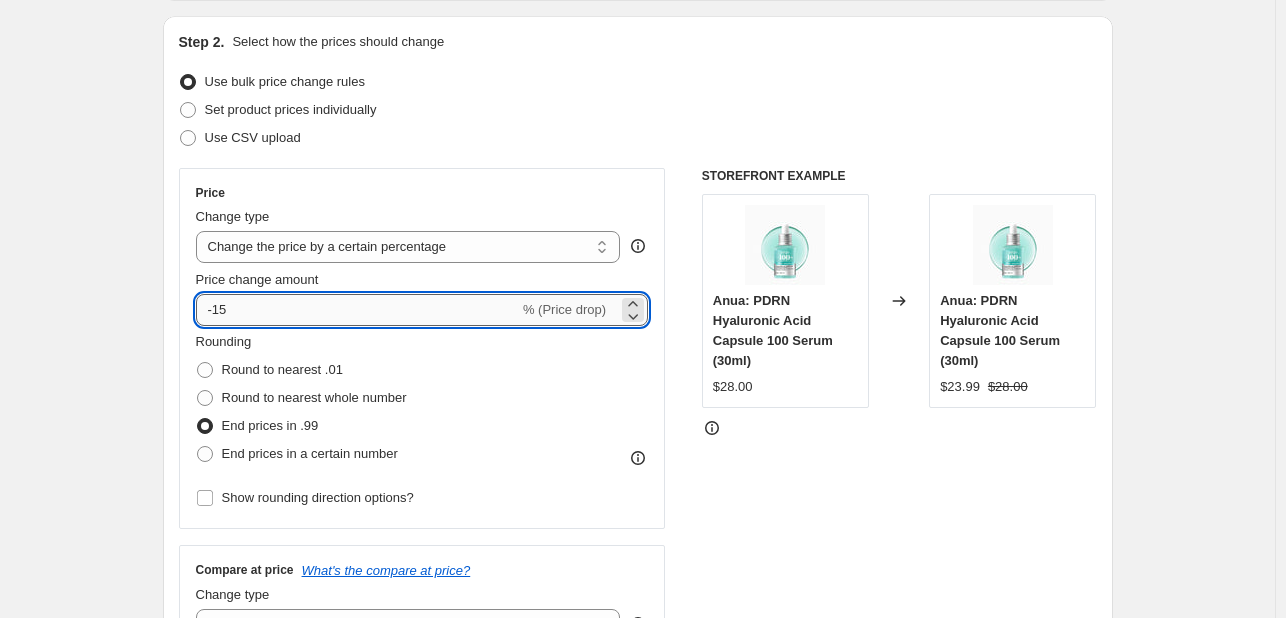 click on "-15" at bounding box center [357, 310] 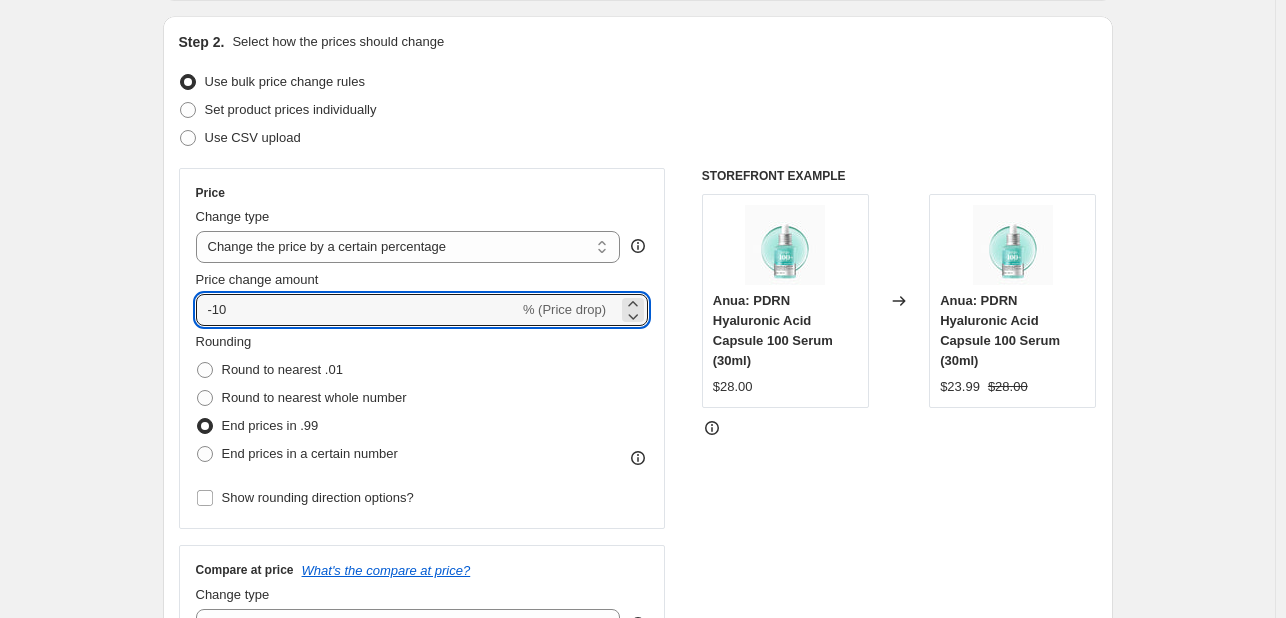 click on "Create new price change job. This page is ready Create new price change job Draft Step 1. Optionally give your price change job a title (eg "March 30% off sale on boots") Preventa This title is just for internal use, customers won't see it Step 2. Select how the prices should change Use bulk price change rules Set product prices individually Use CSV upload Price Change type Change the price to a certain amount Change the price by a certain amount Change the price by a certain percentage Change the price to the current compare at price (price before sale) Change the price by a certain amount relative to the compare at price Change the price by a certain percentage relative to the compare at price Don't change the price Change the price by a certain percentage relative to the cost per item Change price to certain cost margin Change the price by a certain percentage Price change amount -10 % (Price drop) Rounding Round to nearest .01 Round to nearest whole number End prices in .99 End prices in a certain number" at bounding box center (637, 777) 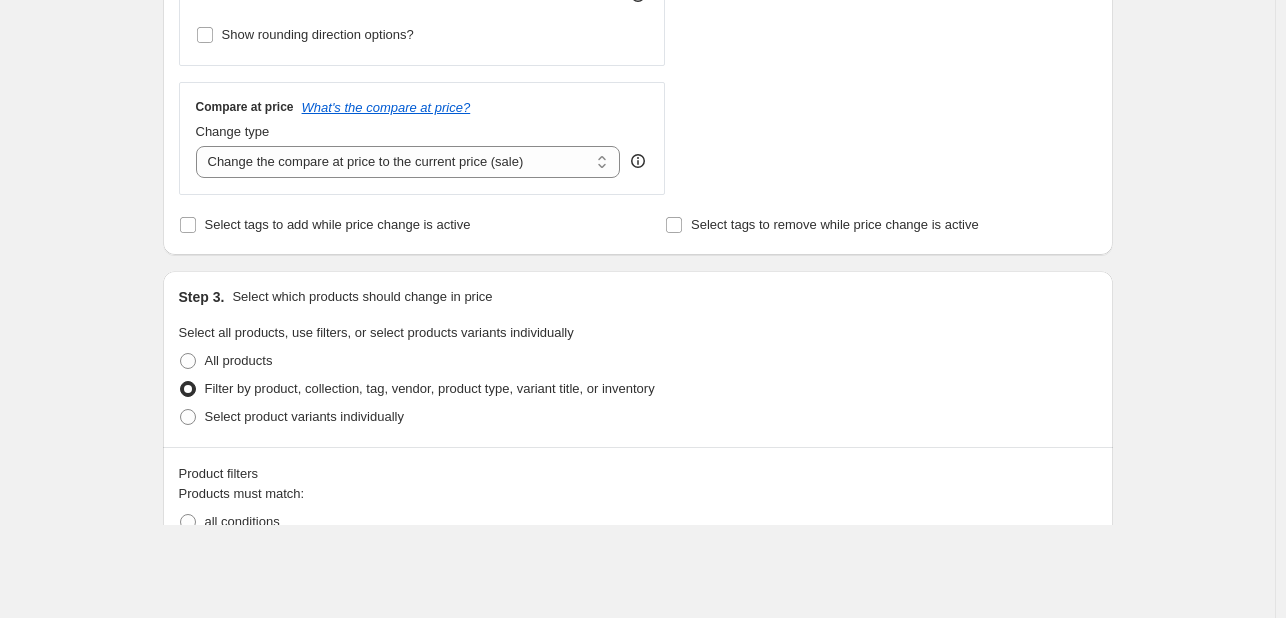 scroll, scrollTop: 1336, scrollLeft: 0, axis: vertical 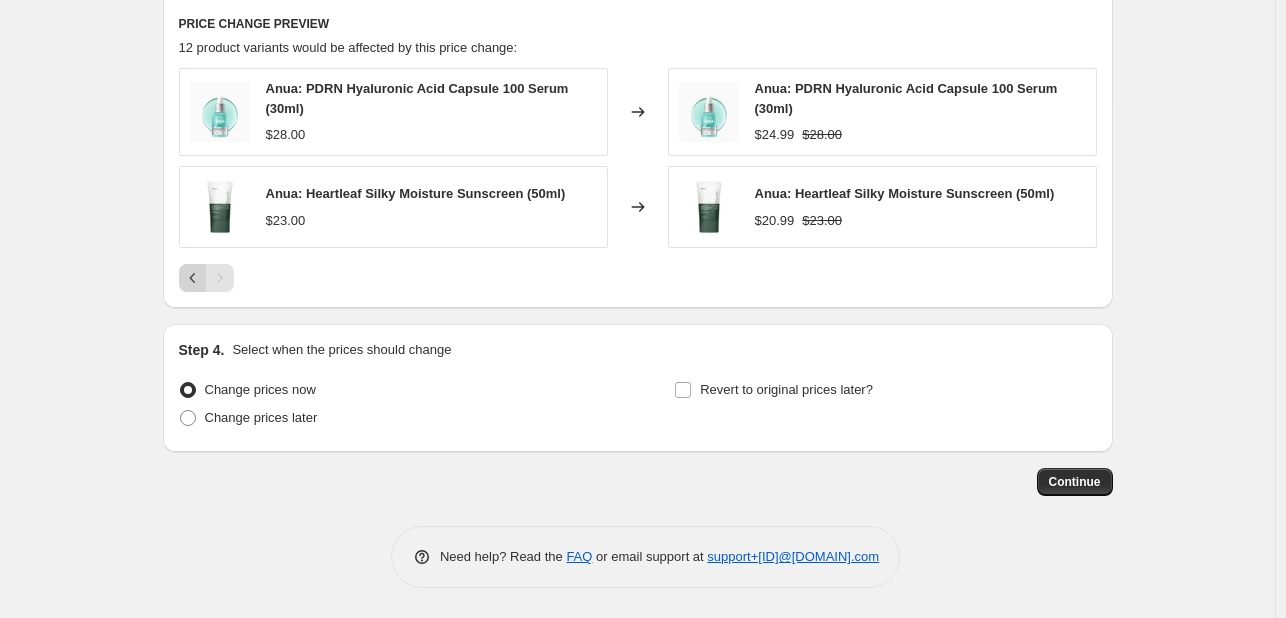 click 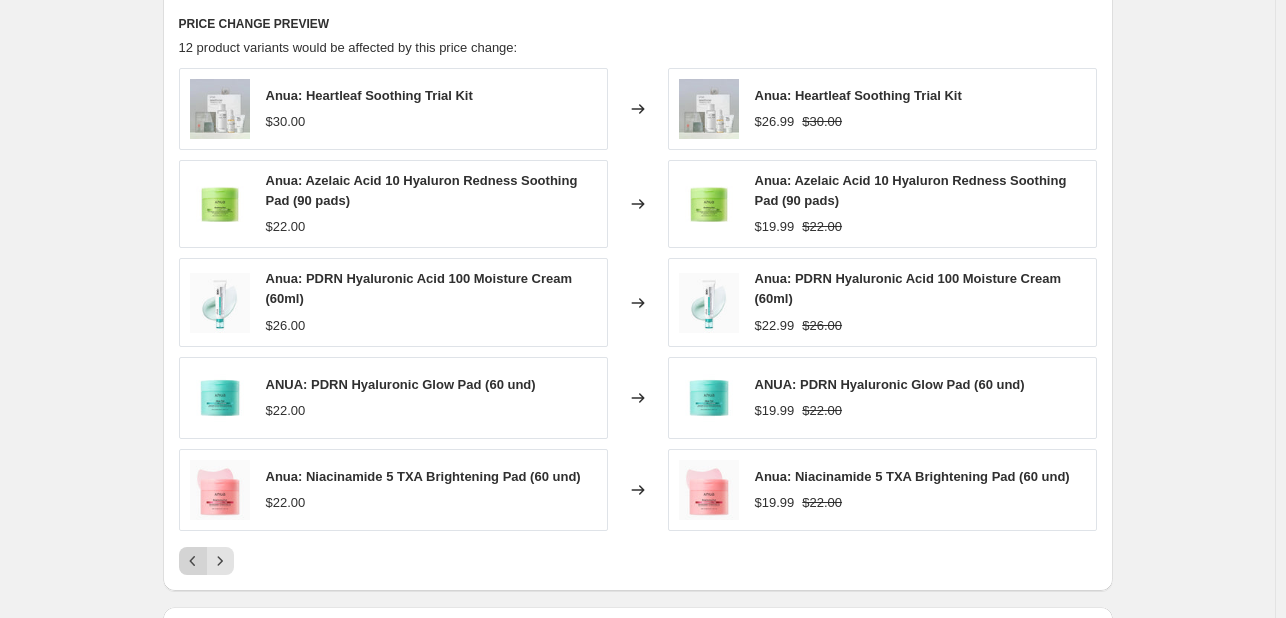 click 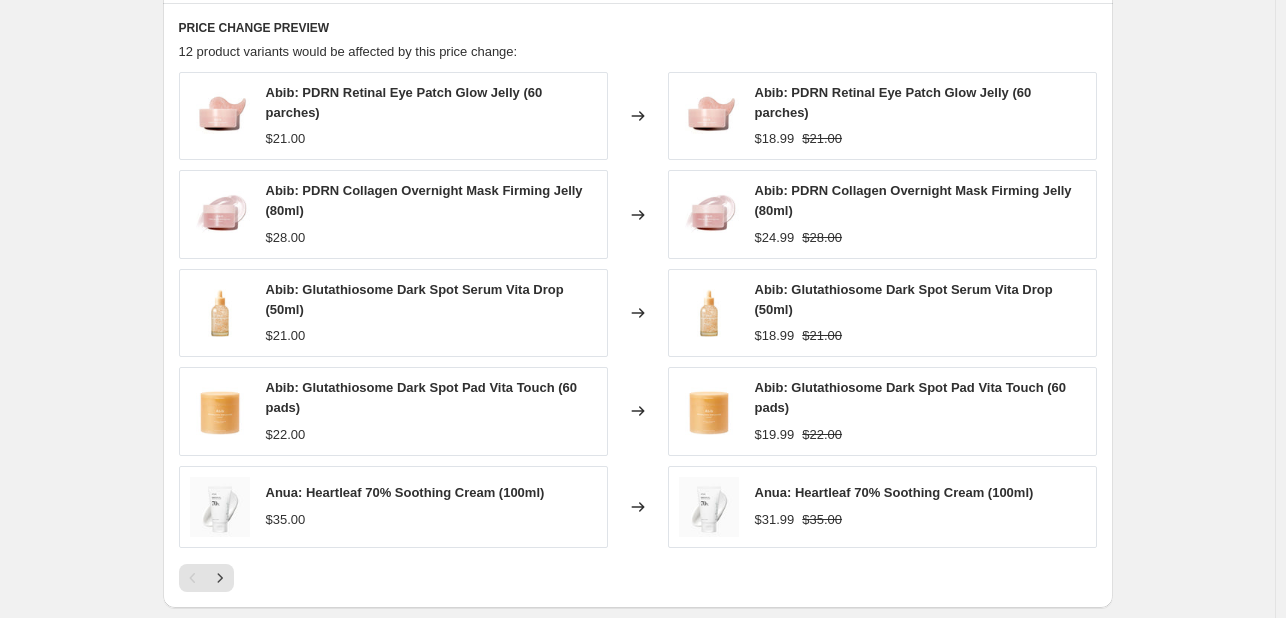 scroll, scrollTop: 1335, scrollLeft: 0, axis: vertical 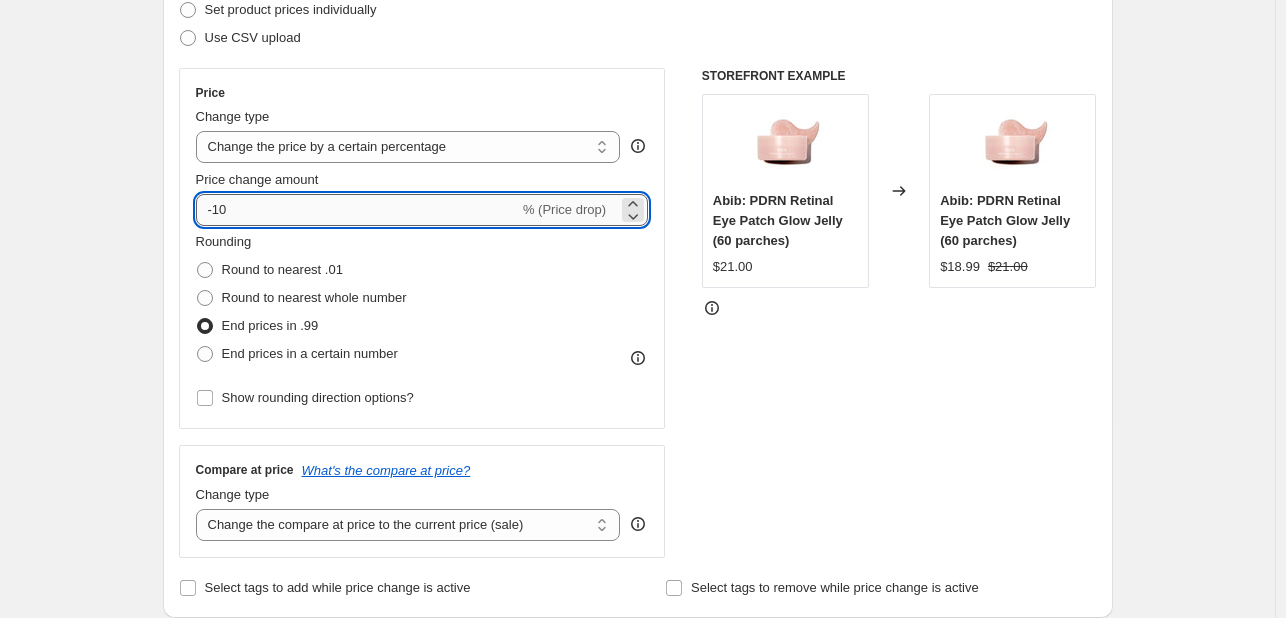 click on "-10" at bounding box center (357, 210) 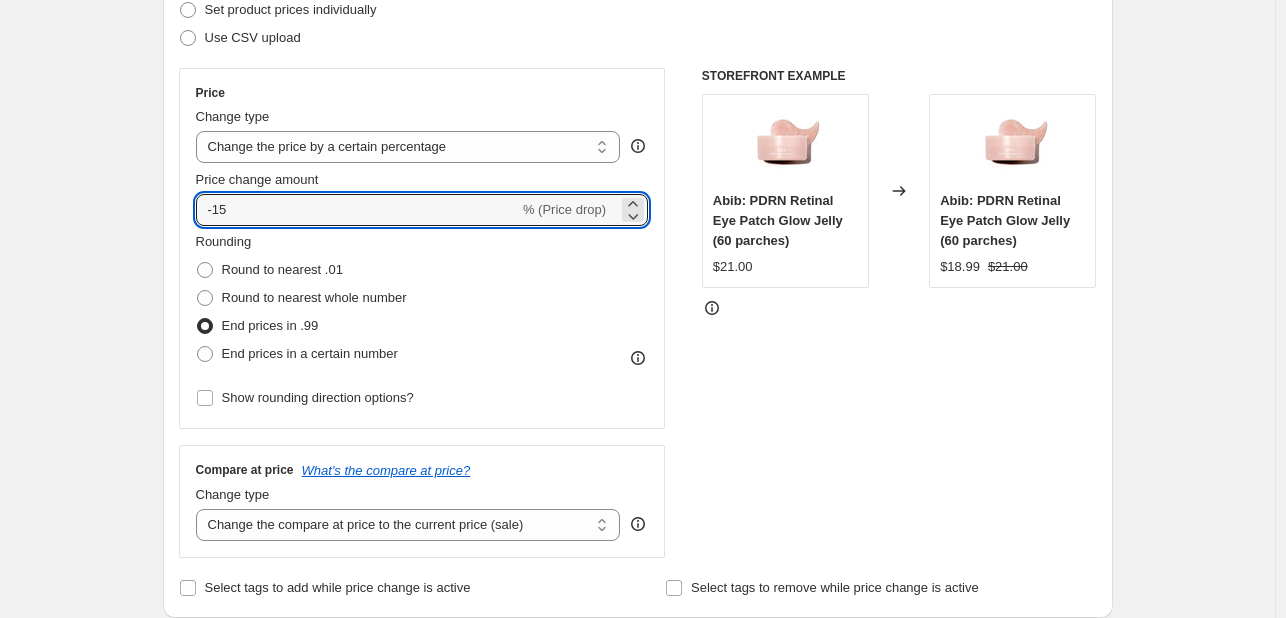 type on "-15" 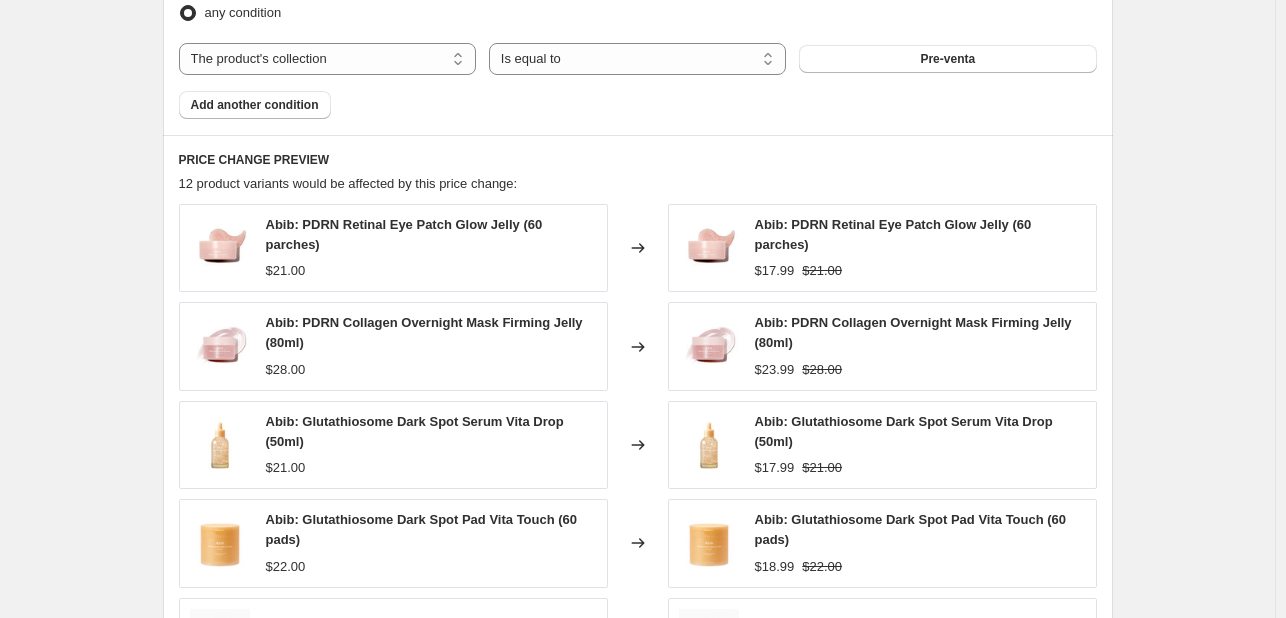 scroll, scrollTop: 1400, scrollLeft: 0, axis: vertical 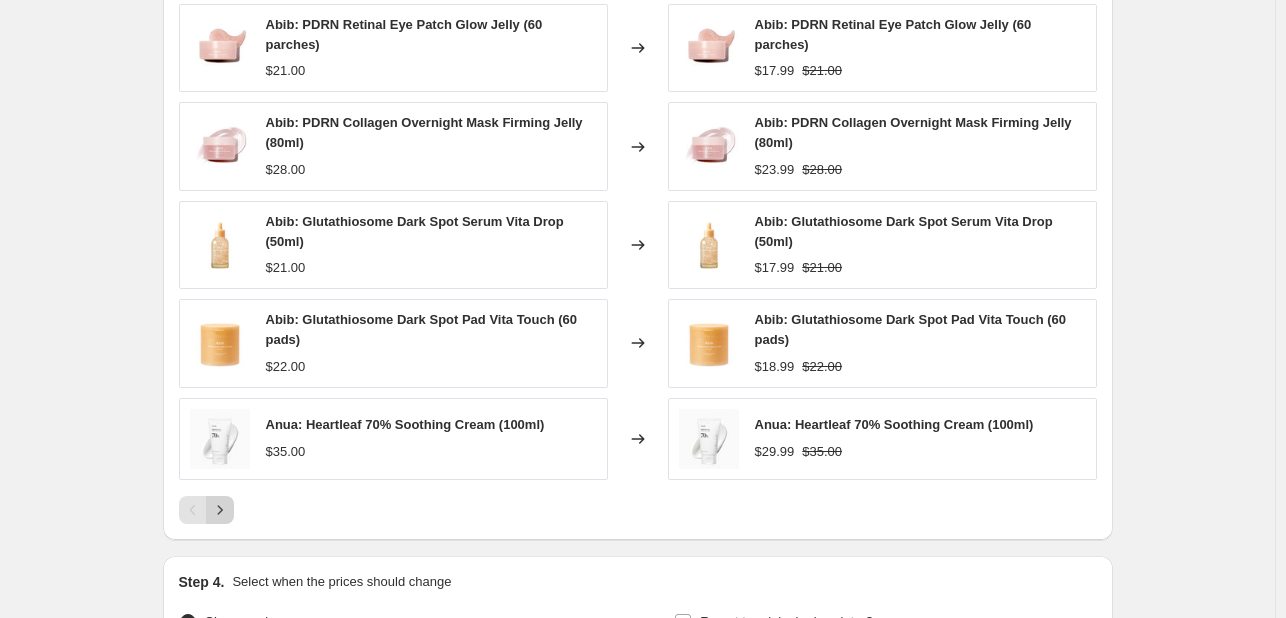 click 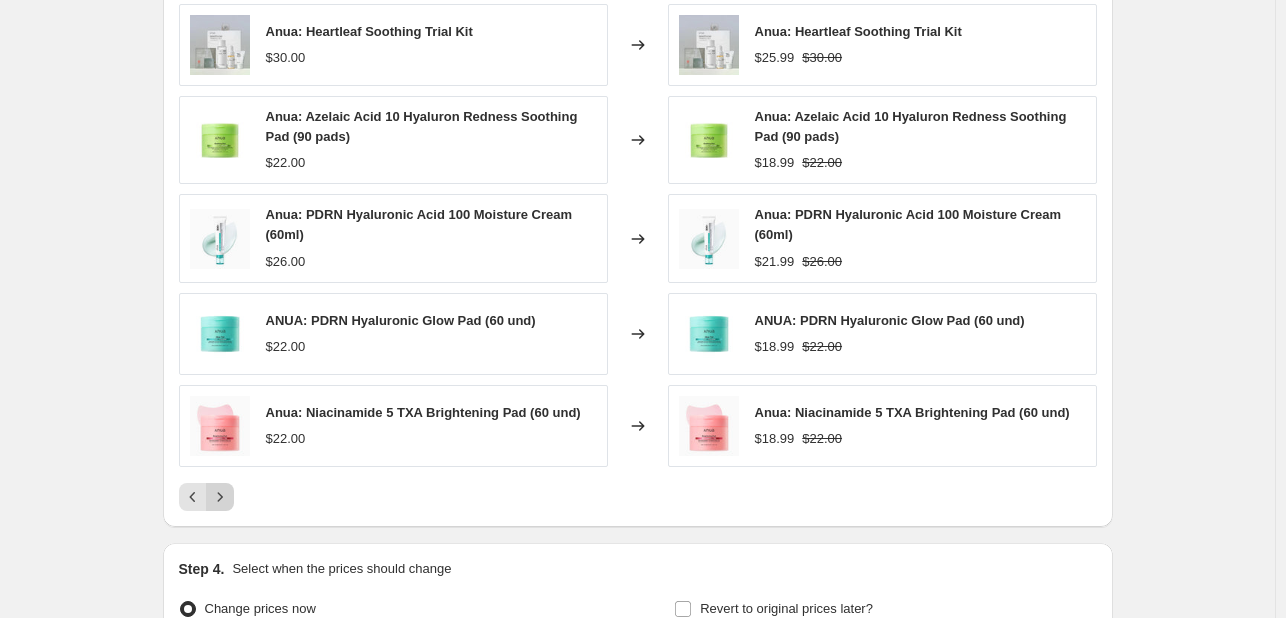 click 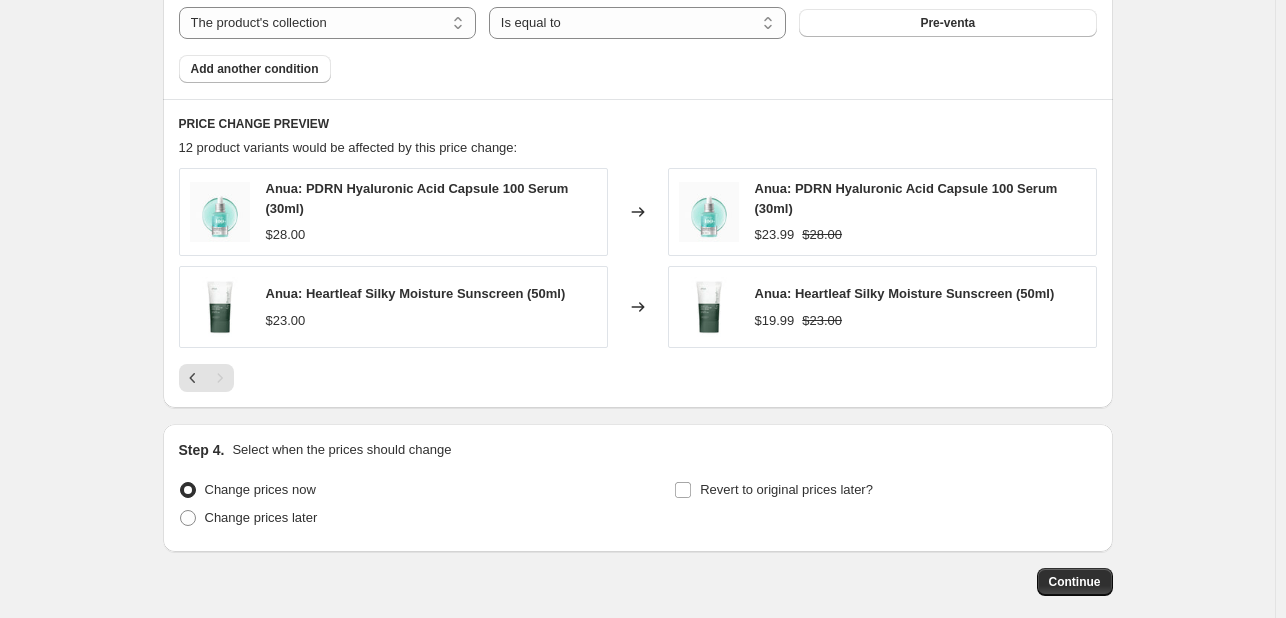 scroll, scrollTop: 1336, scrollLeft: 0, axis: vertical 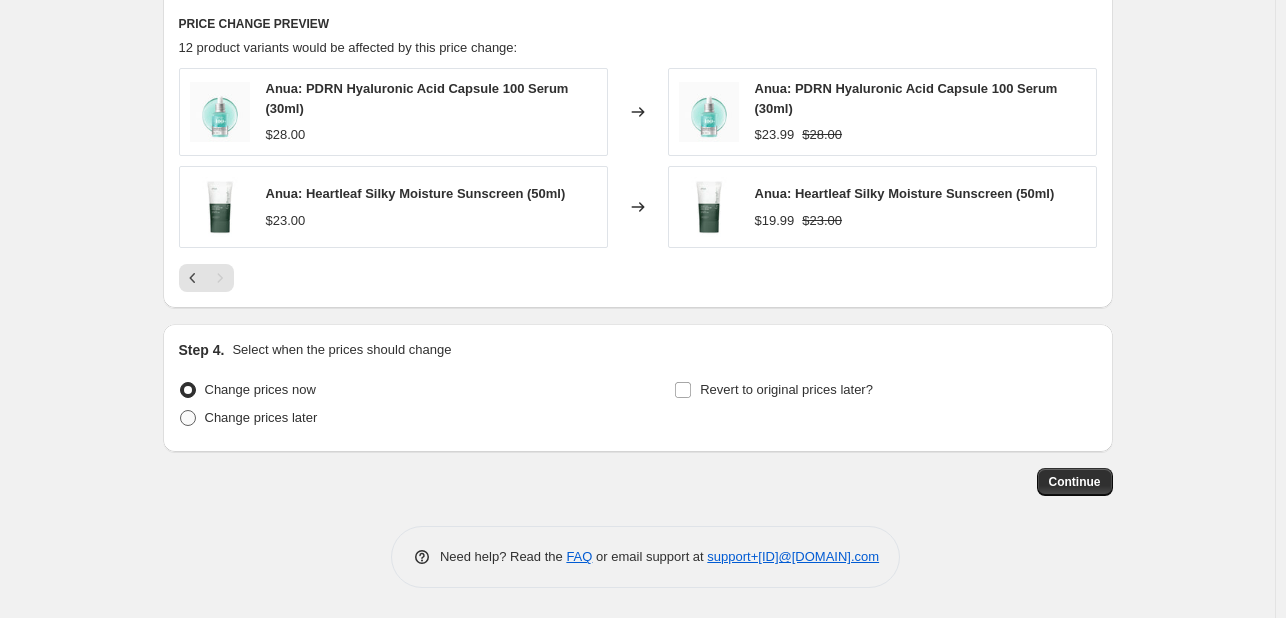 click on "Change prices later" at bounding box center [261, 417] 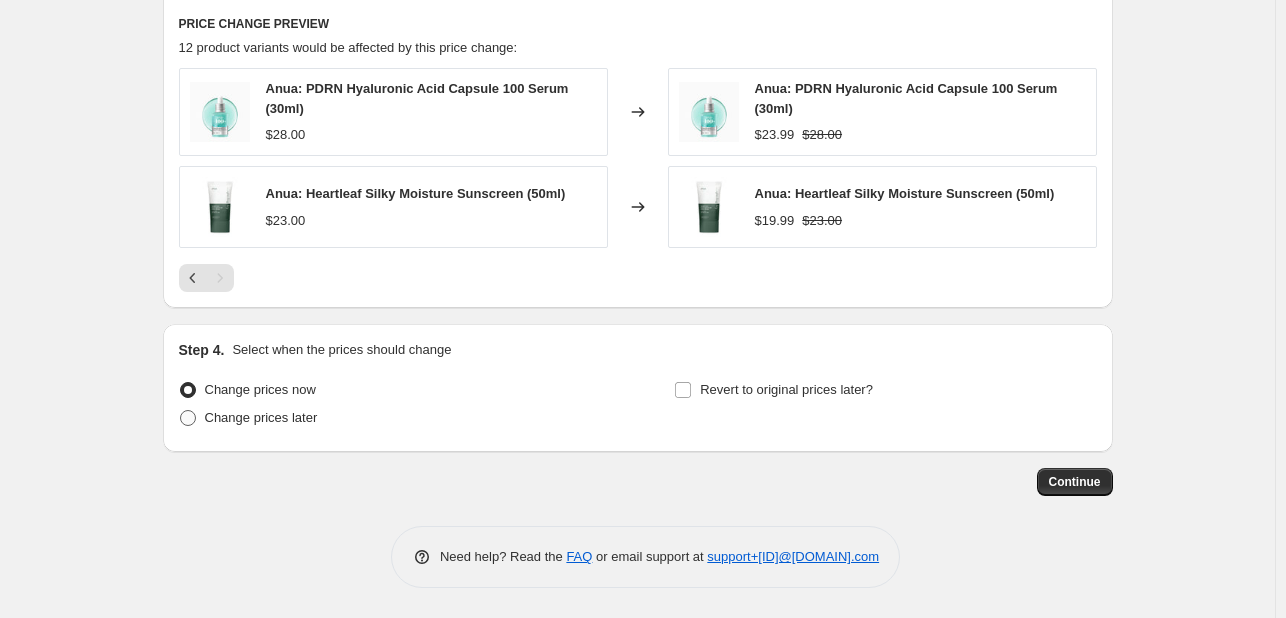 radio on "true" 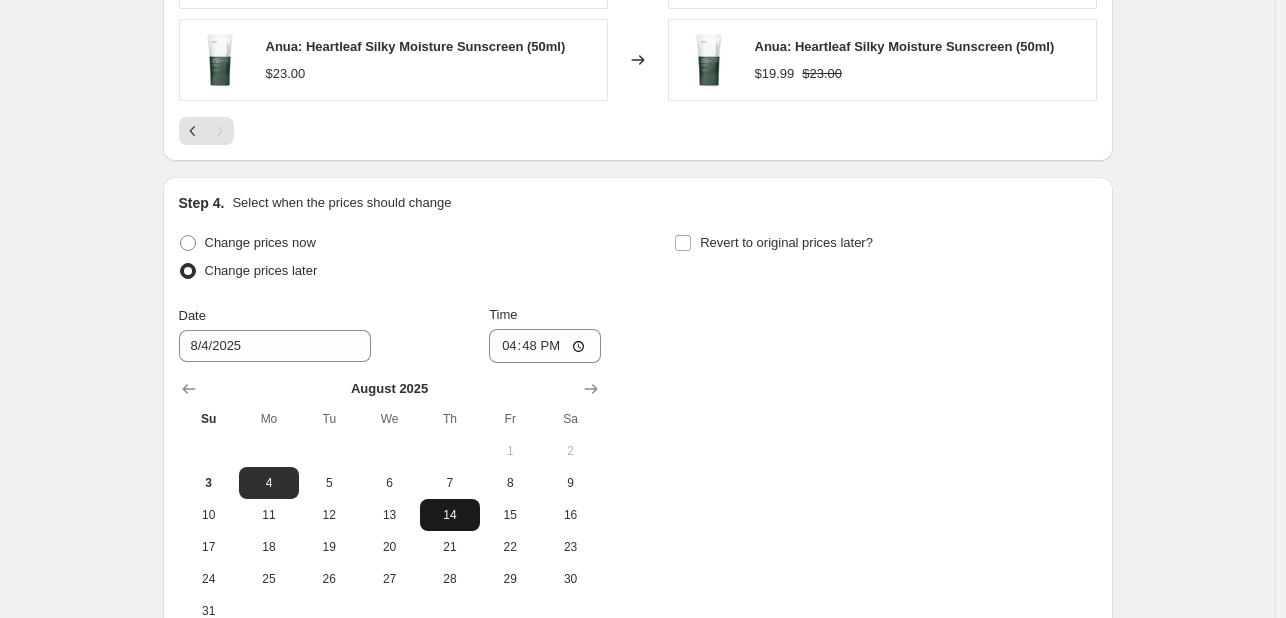 scroll, scrollTop: 1636, scrollLeft: 0, axis: vertical 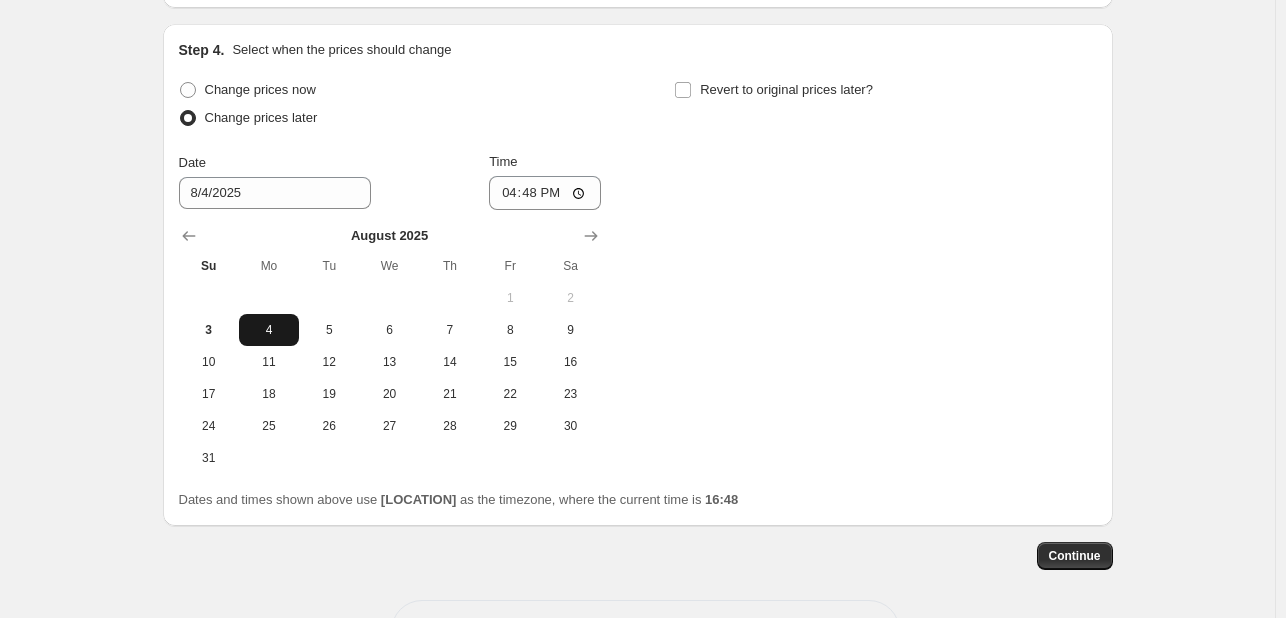 click on "4" at bounding box center (269, 330) 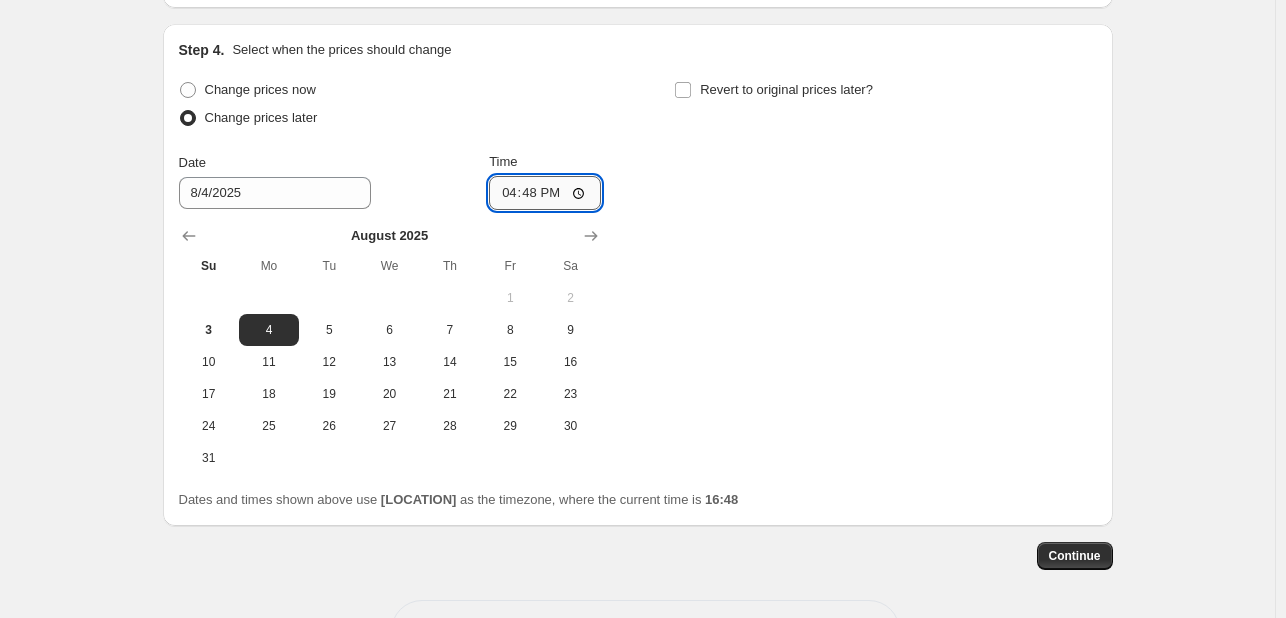 click on "16:48" at bounding box center (545, 193) 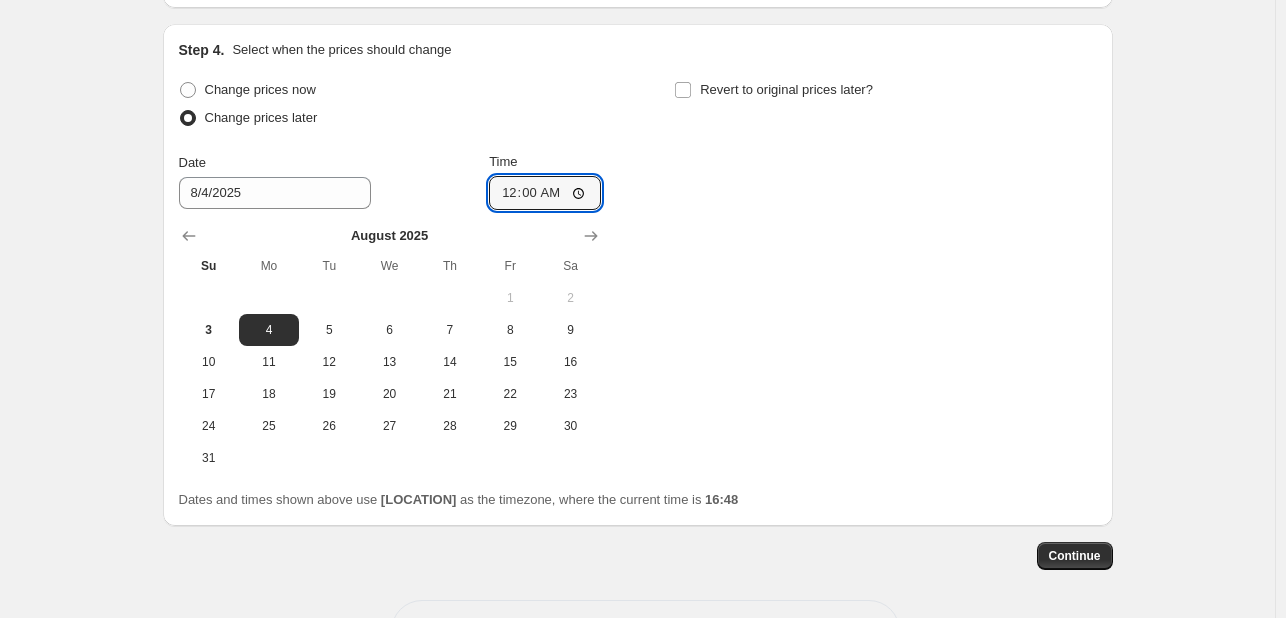 type on "00:00" 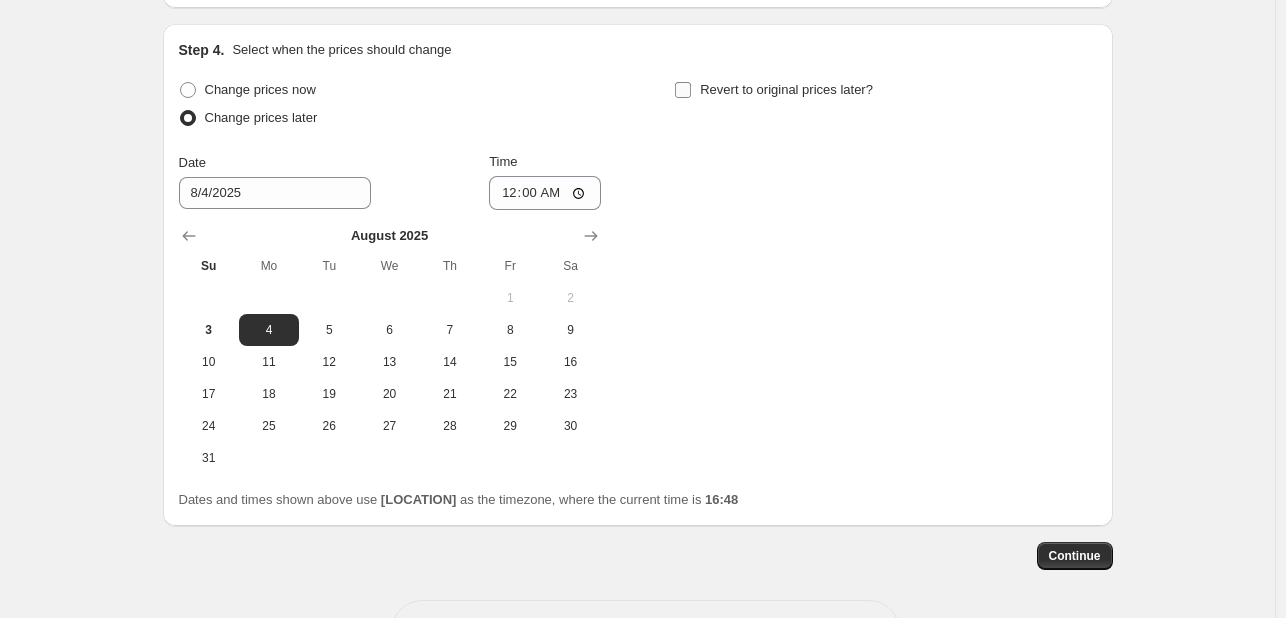 click on "Revert to original prices later?" at bounding box center (786, 89) 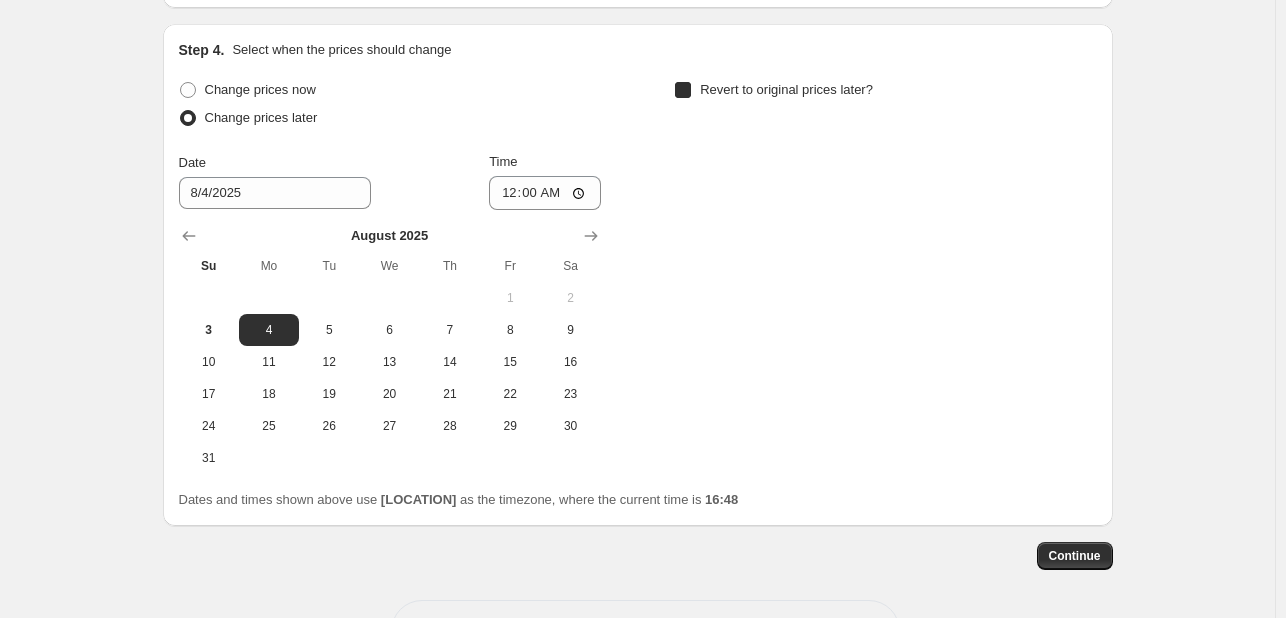 checkbox on "true" 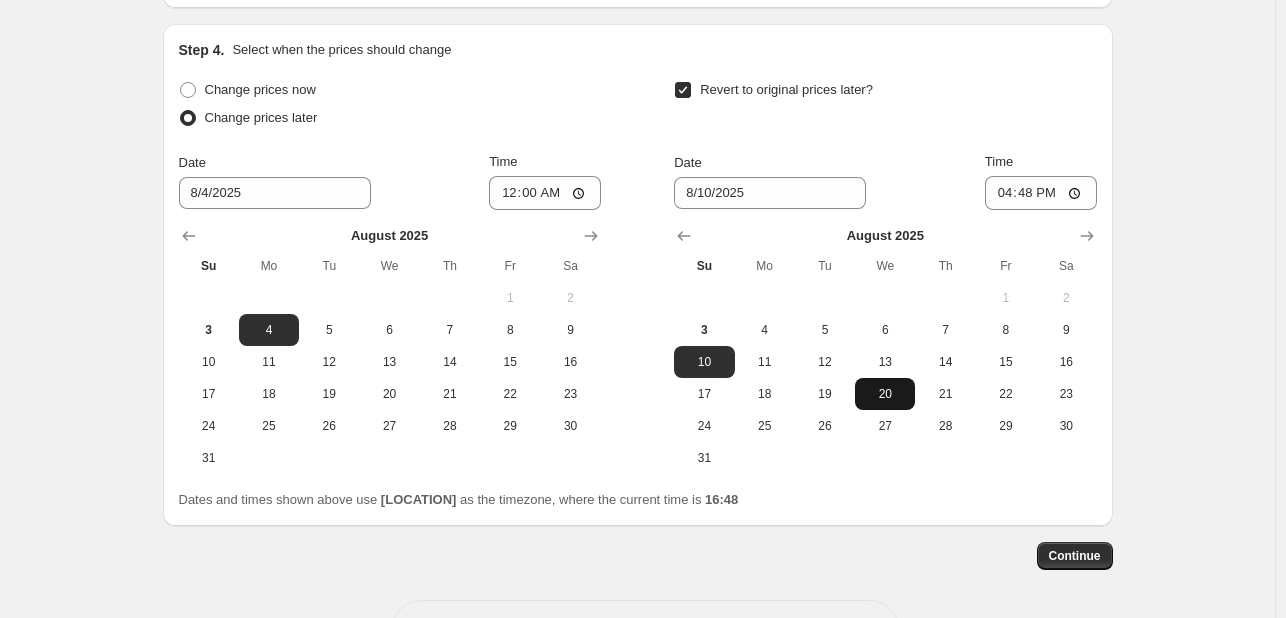 click on "20" at bounding box center (885, 394) 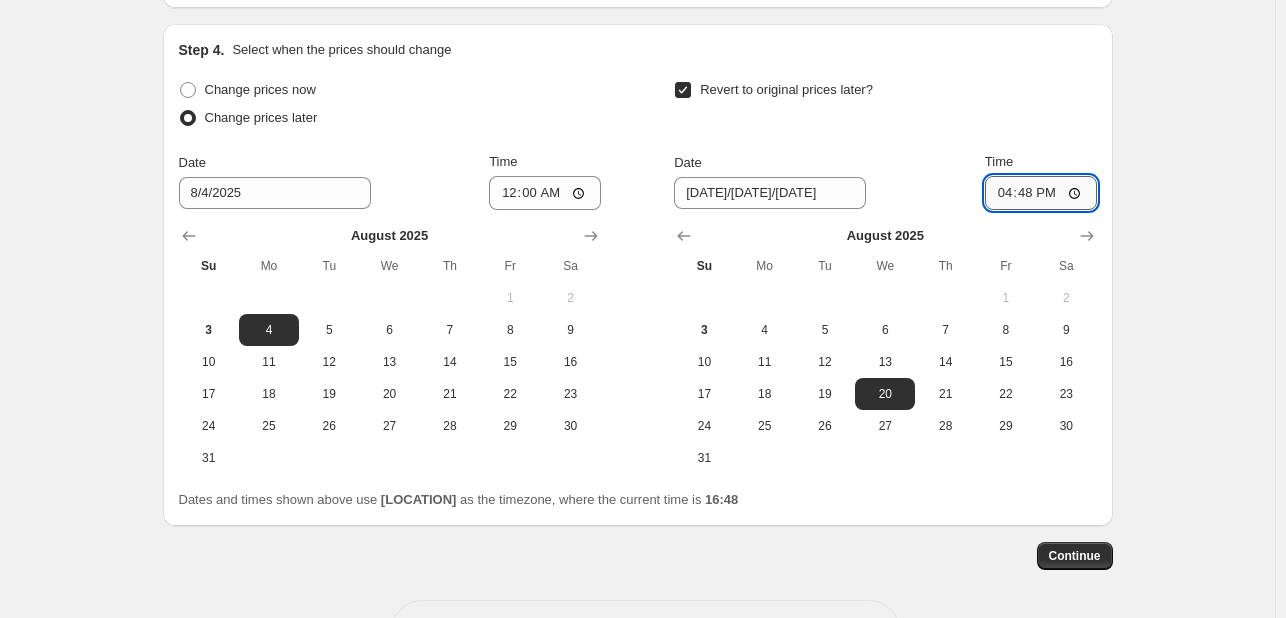 click on "16:48" at bounding box center (1041, 193) 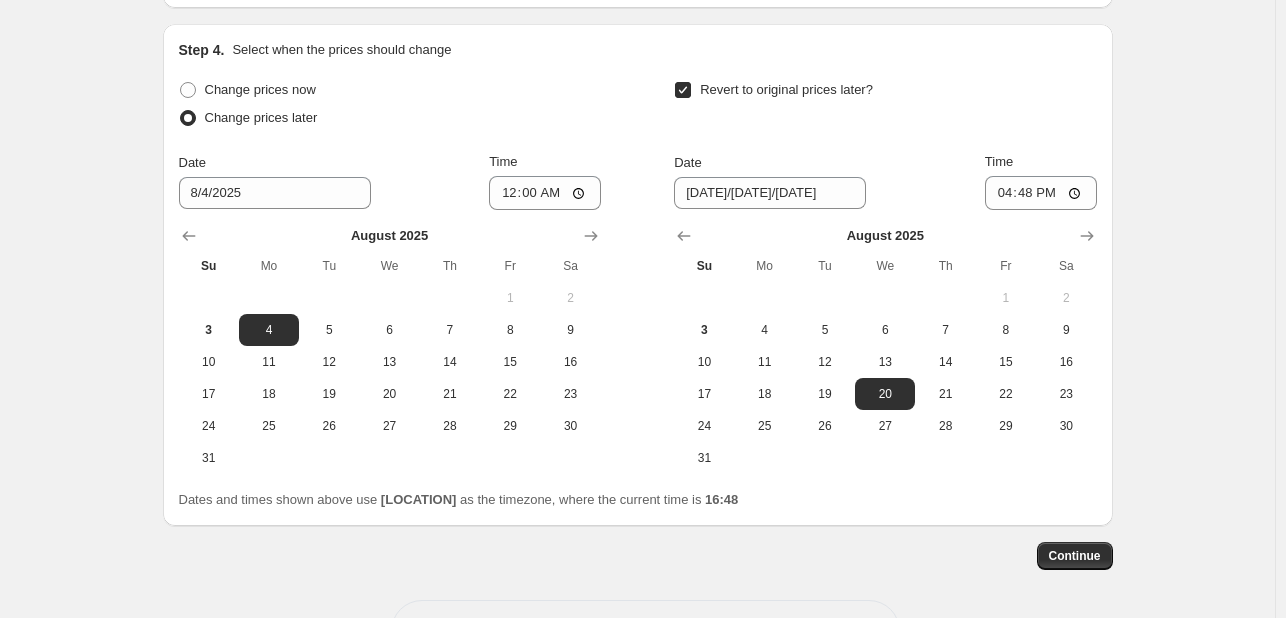 click on "Time 16:48" at bounding box center (1041, 181) 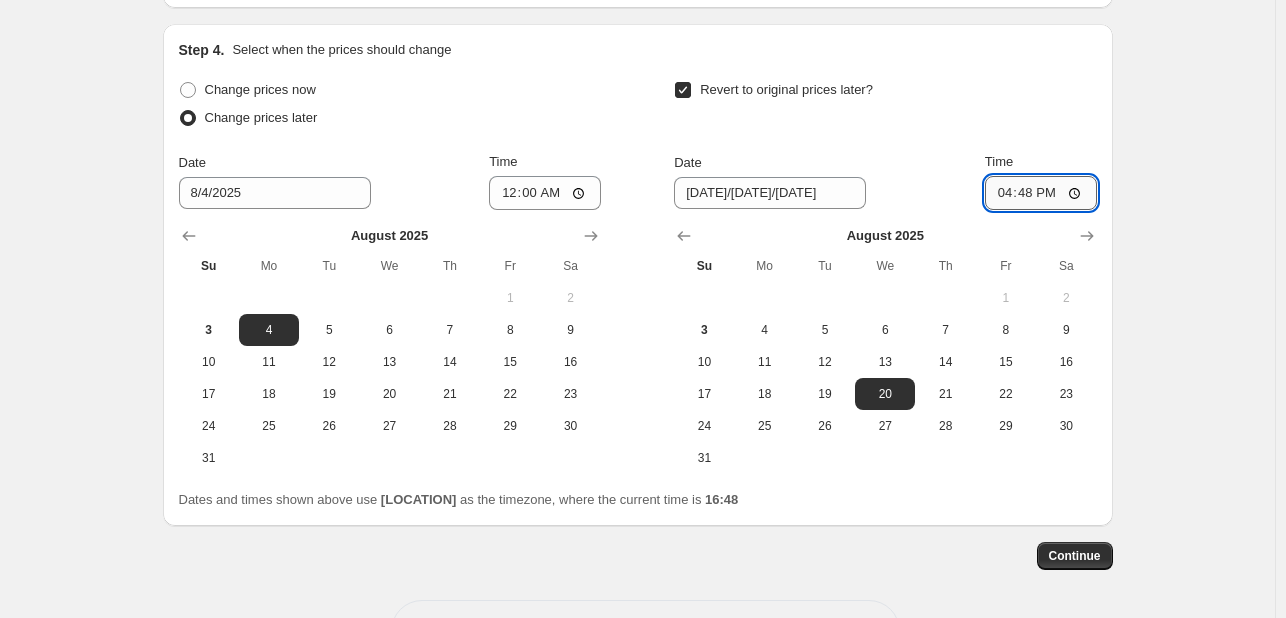 click on "16:48" at bounding box center [1041, 193] 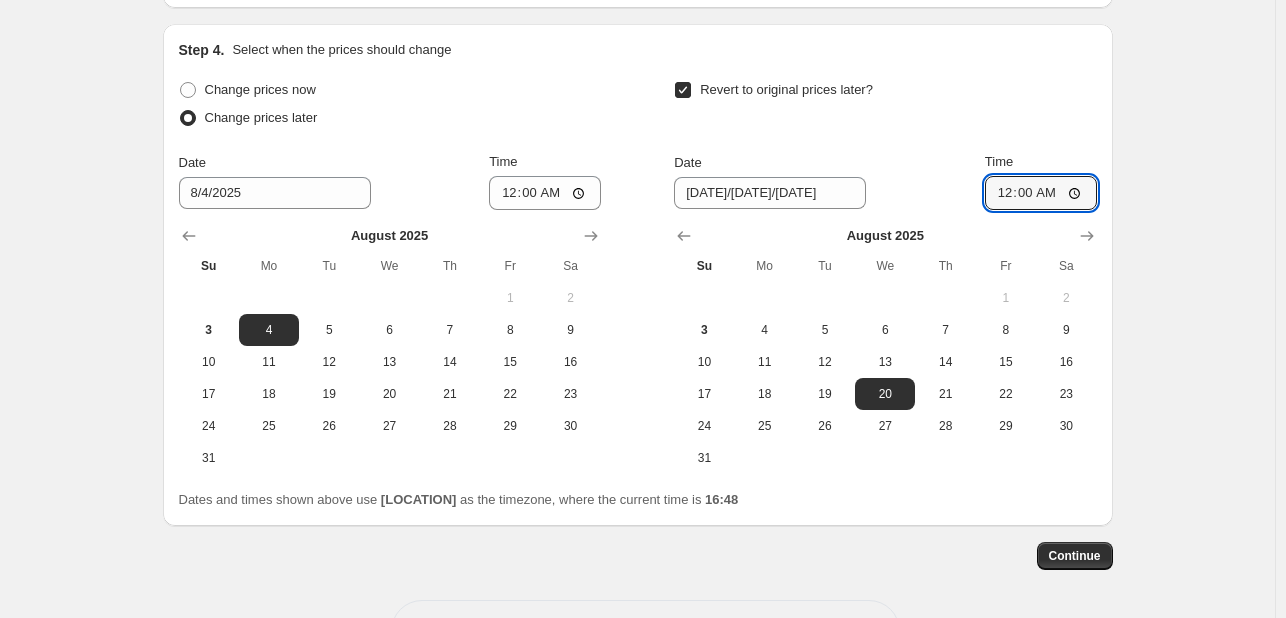 type on "00:00" 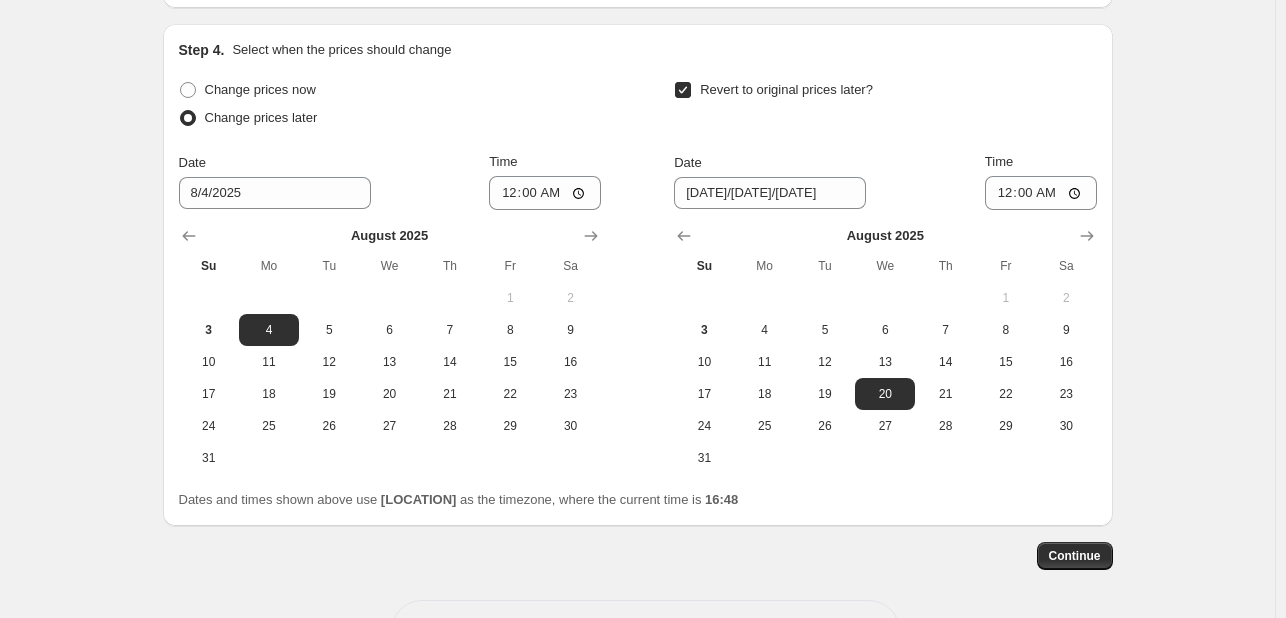 click on "Create new price change job. This page is ready Create new price change job Draft Step 1. Optionally give your price change job a title (eg "March 30% off sale on boots") Preventa This title is just for internal use, customers won't see it Step 2. Select how the prices should change Use bulk price change rules Set product prices individually Use CSV upload Price Change type Change the price to a certain amount Change the price by a certain amount Change the price by a certain percentage Change the price to the current compare at price (price before sale) Change the price by a certain amount relative to the compare at price Change the price by a certain percentage relative to the compare at price Don't change the price Change the price by a certain percentage relative to the cost per item Change price to certain cost margin Change the price by a certain percentage Price change amount -15 % (Price drop) Rounding Round to nearest .01 Round to nearest whole number End prices in .99 End prices in a certain number" at bounding box center (637, -472) 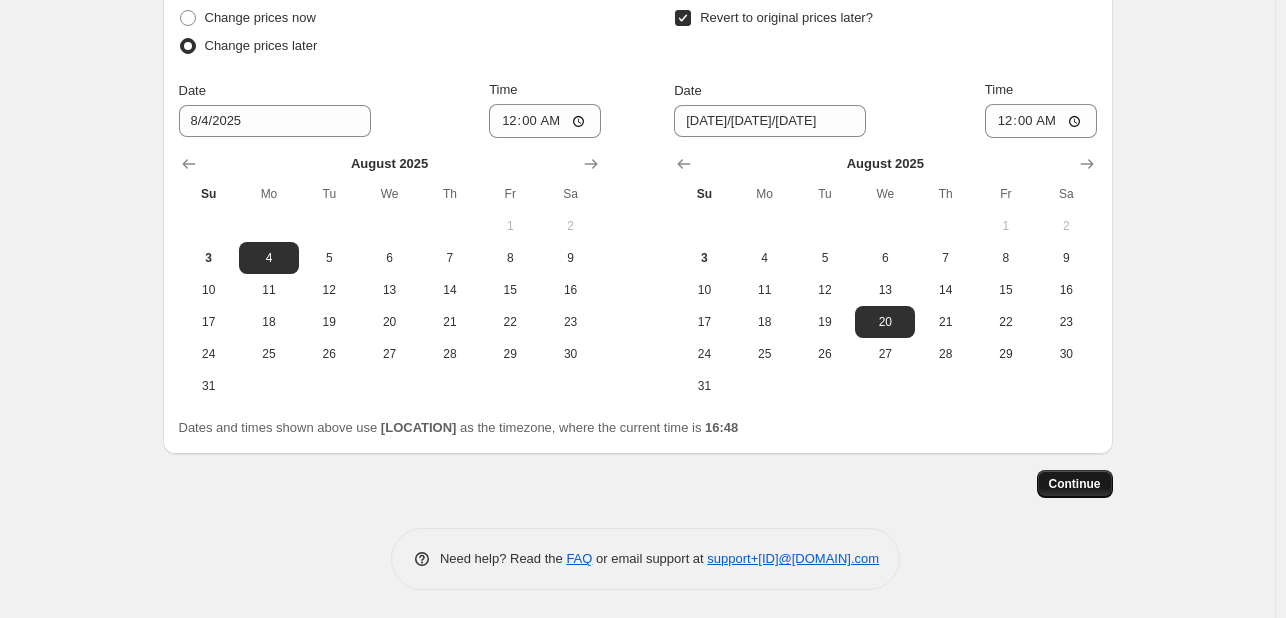 scroll, scrollTop: 1710, scrollLeft: 0, axis: vertical 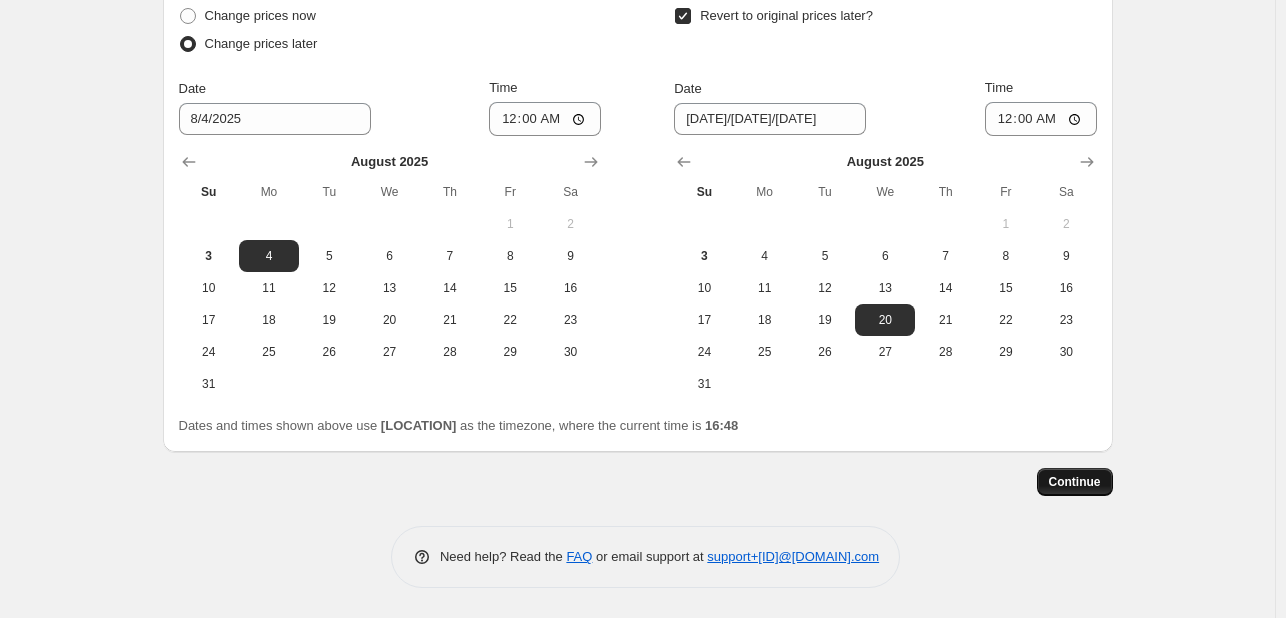 click on "Continue" at bounding box center [1075, 482] 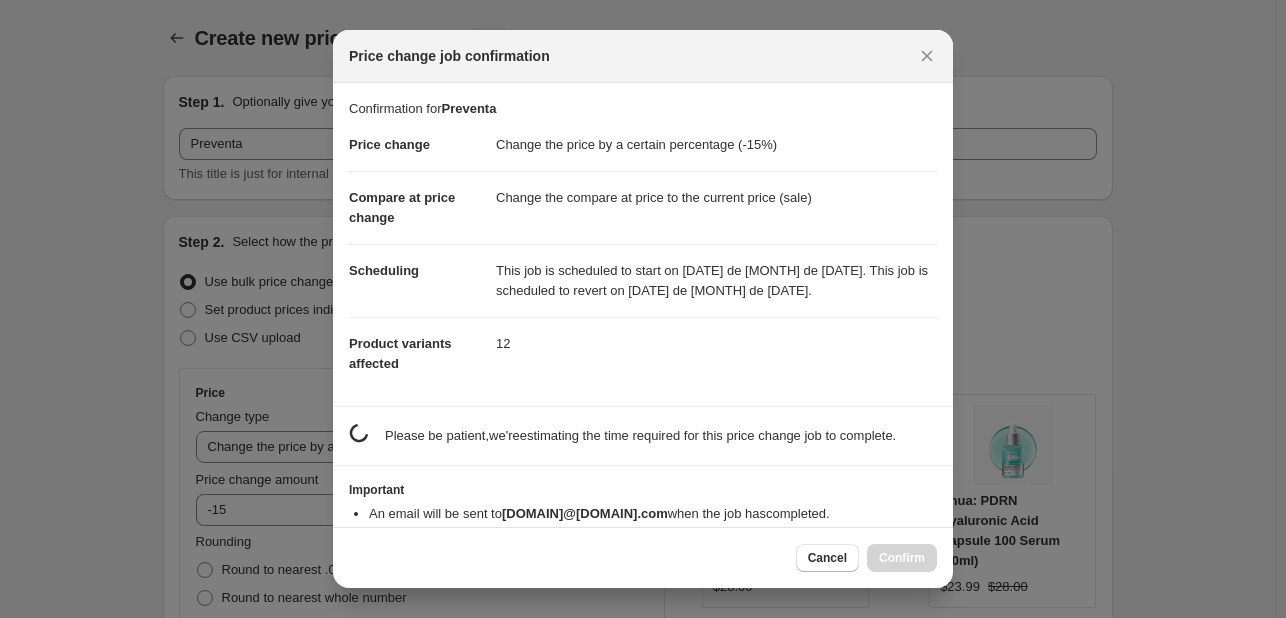 scroll, scrollTop: 0, scrollLeft: 0, axis: both 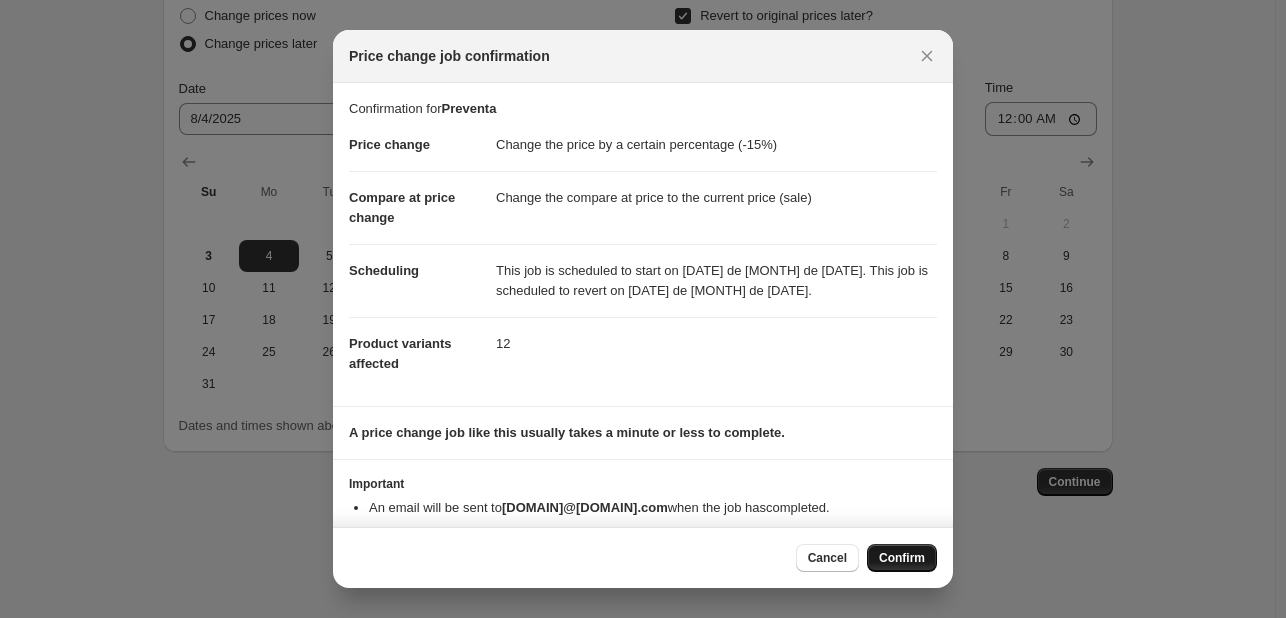 click on "Confirm" at bounding box center (902, 558) 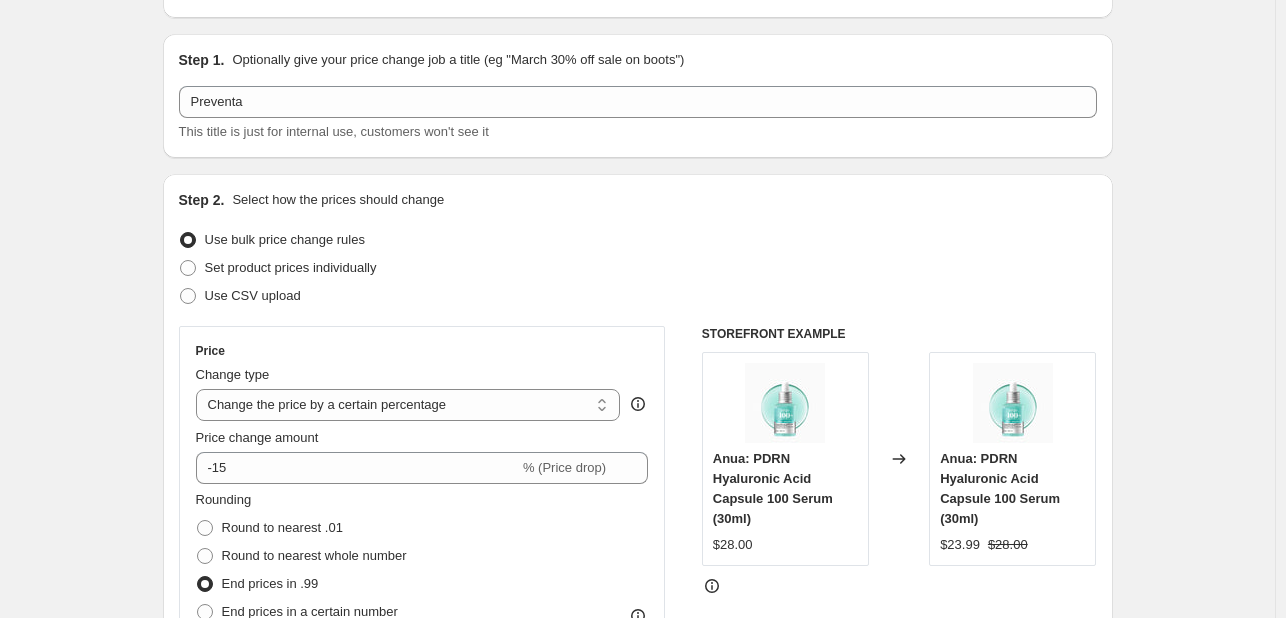 scroll, scrollTop: 0, scrollLeft: 0, axis: both 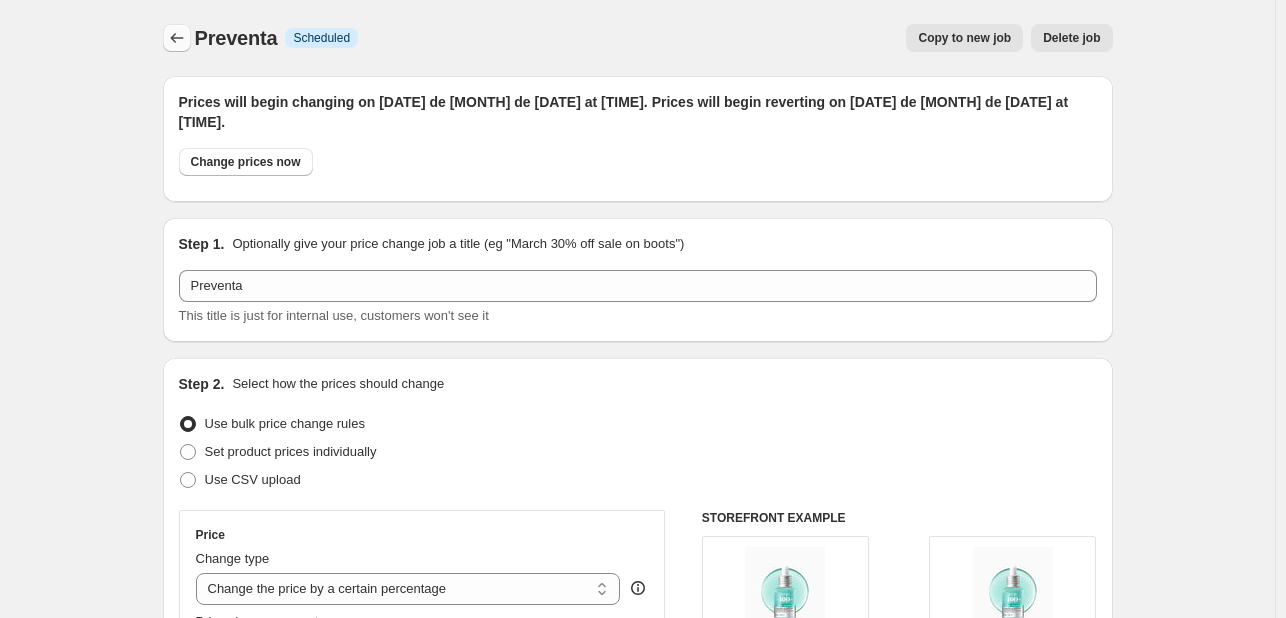 click 